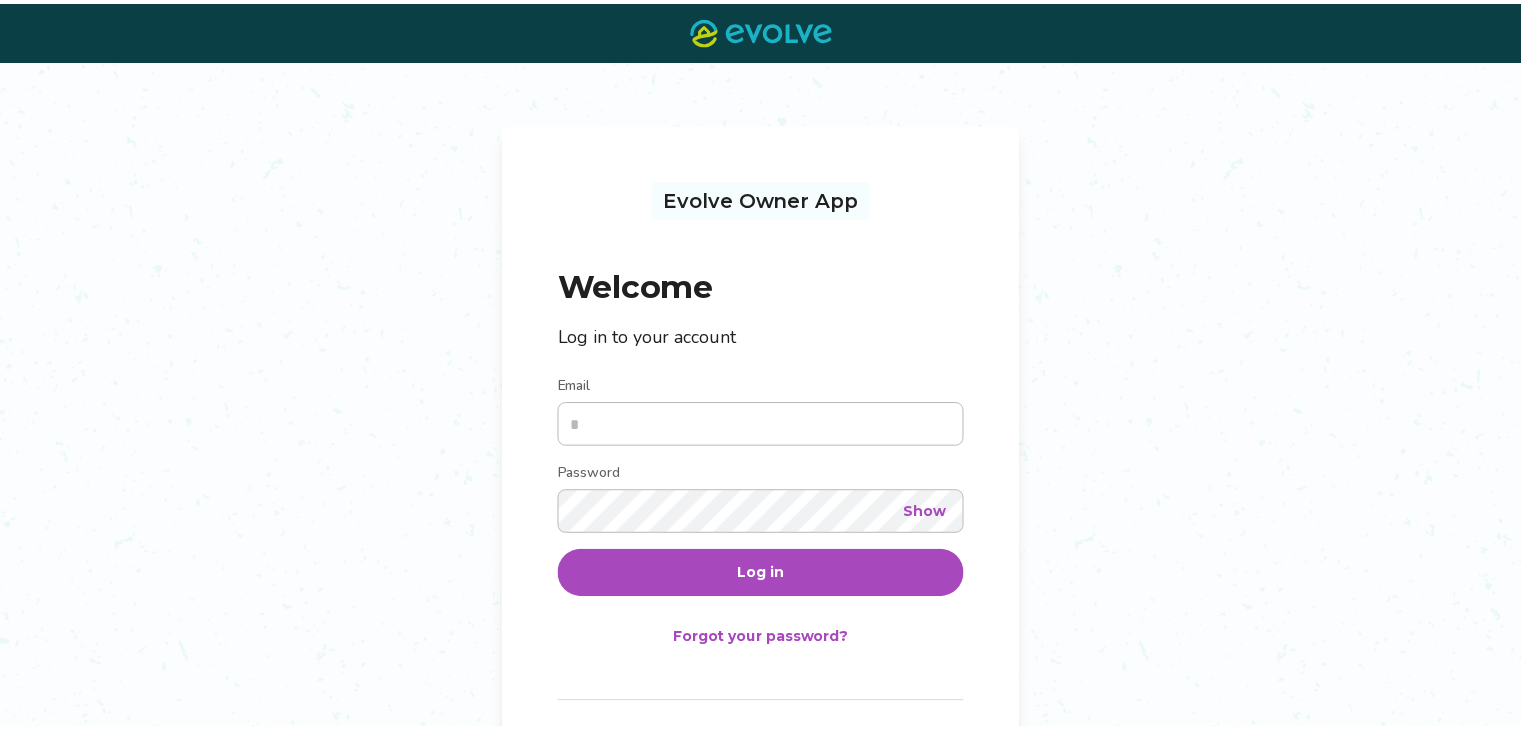 scroll, scrollTop: 0, scrollLeft: 0, axis: both 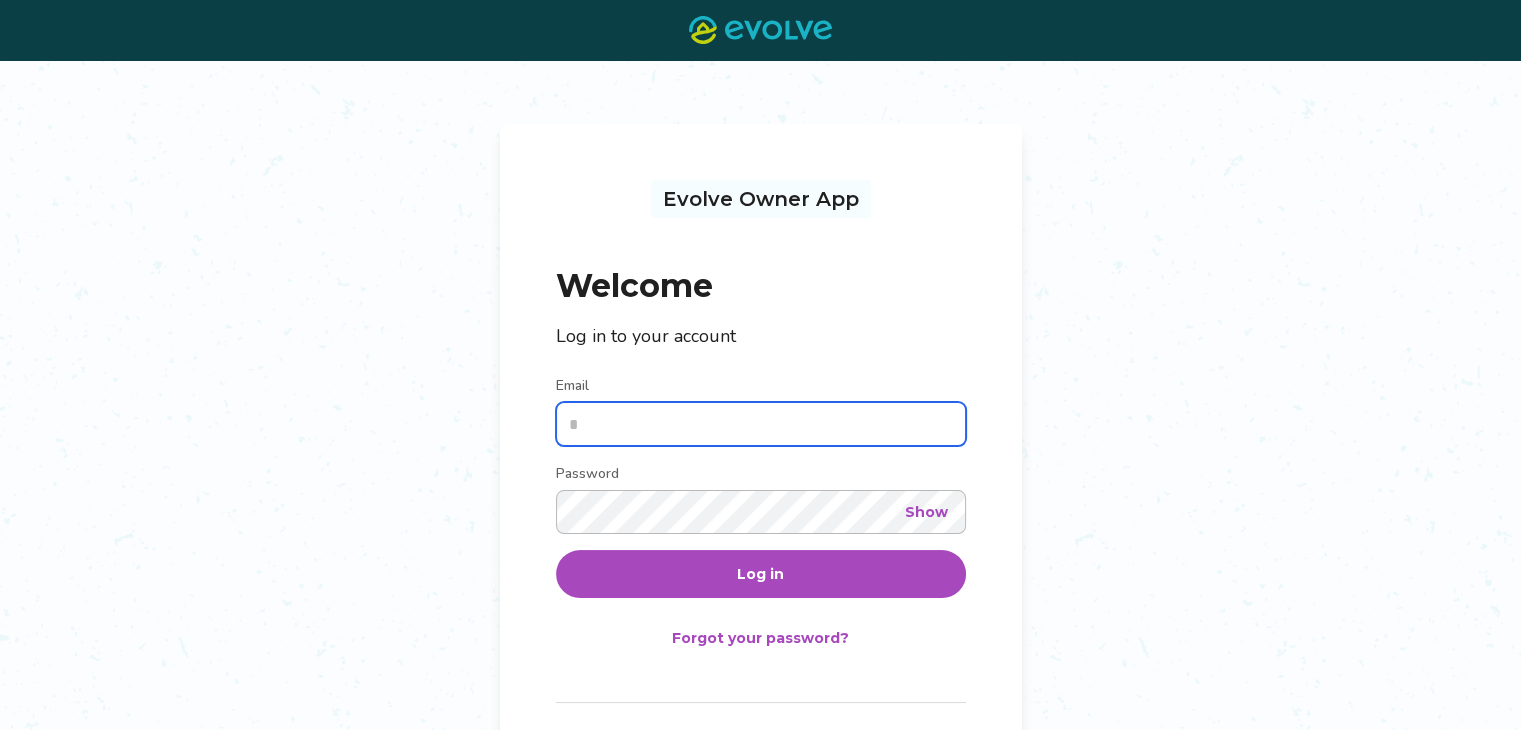 click on "Email" at bounding box center [761, 424] 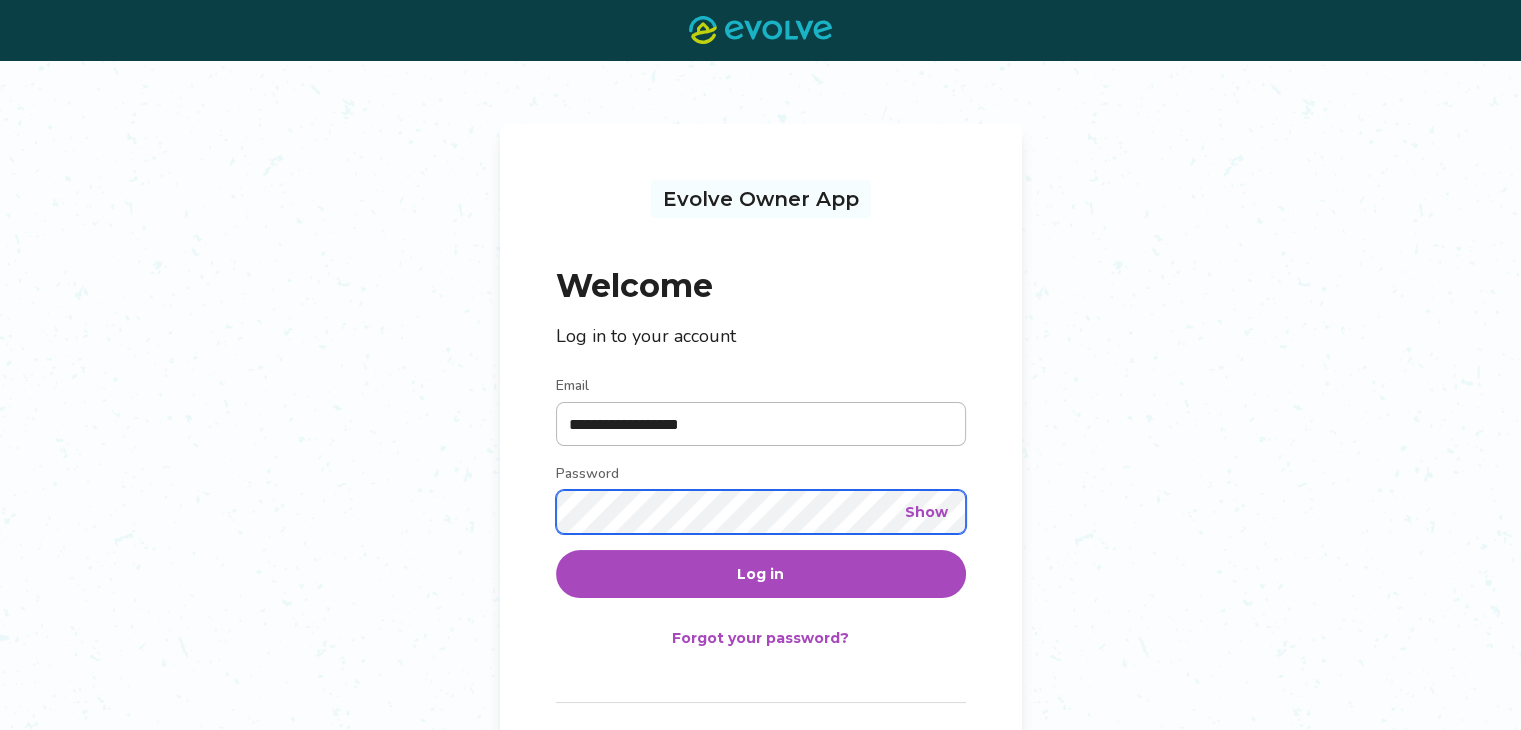 click on "Log in" at bounding box center (761, 574) 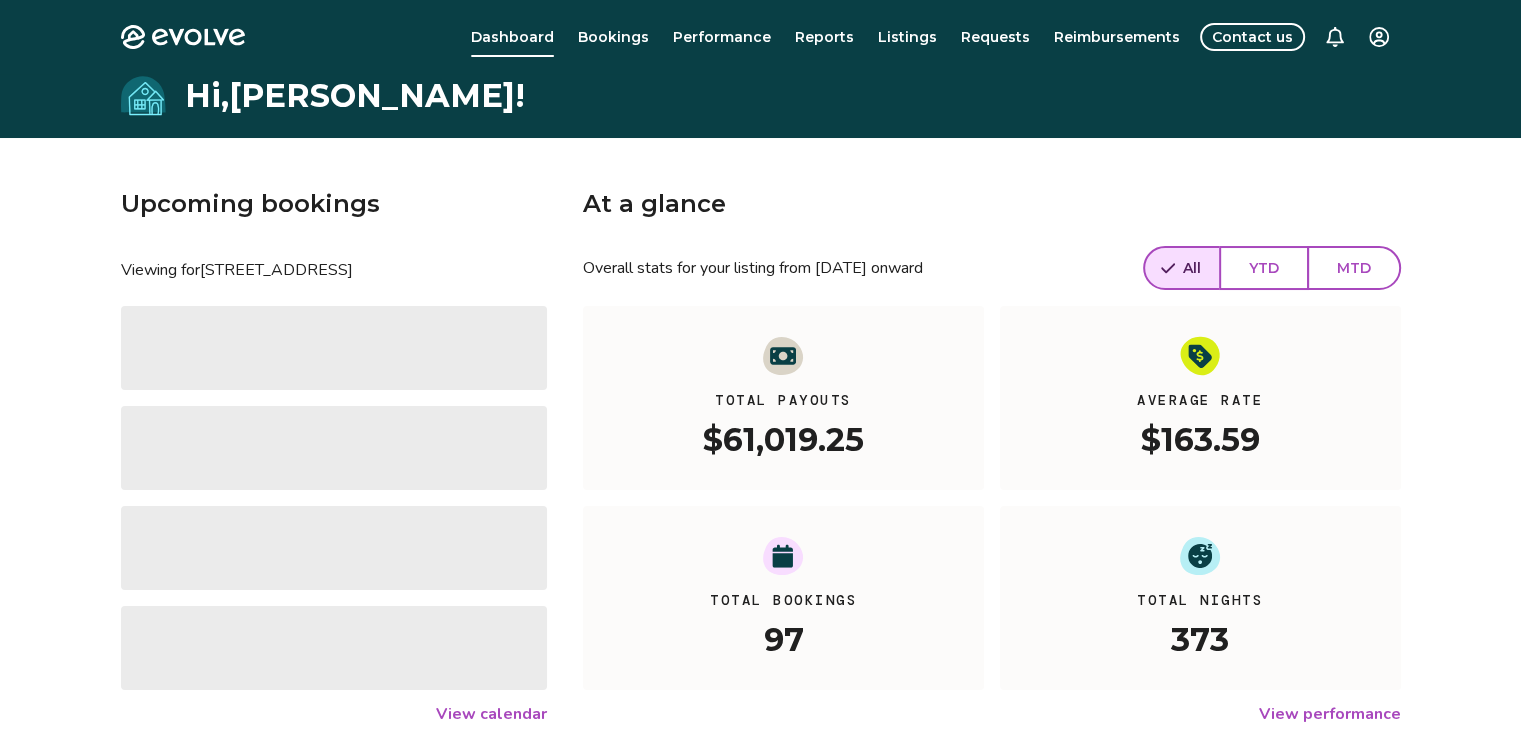 click on "At a glance" at bounding box center (991, 204) 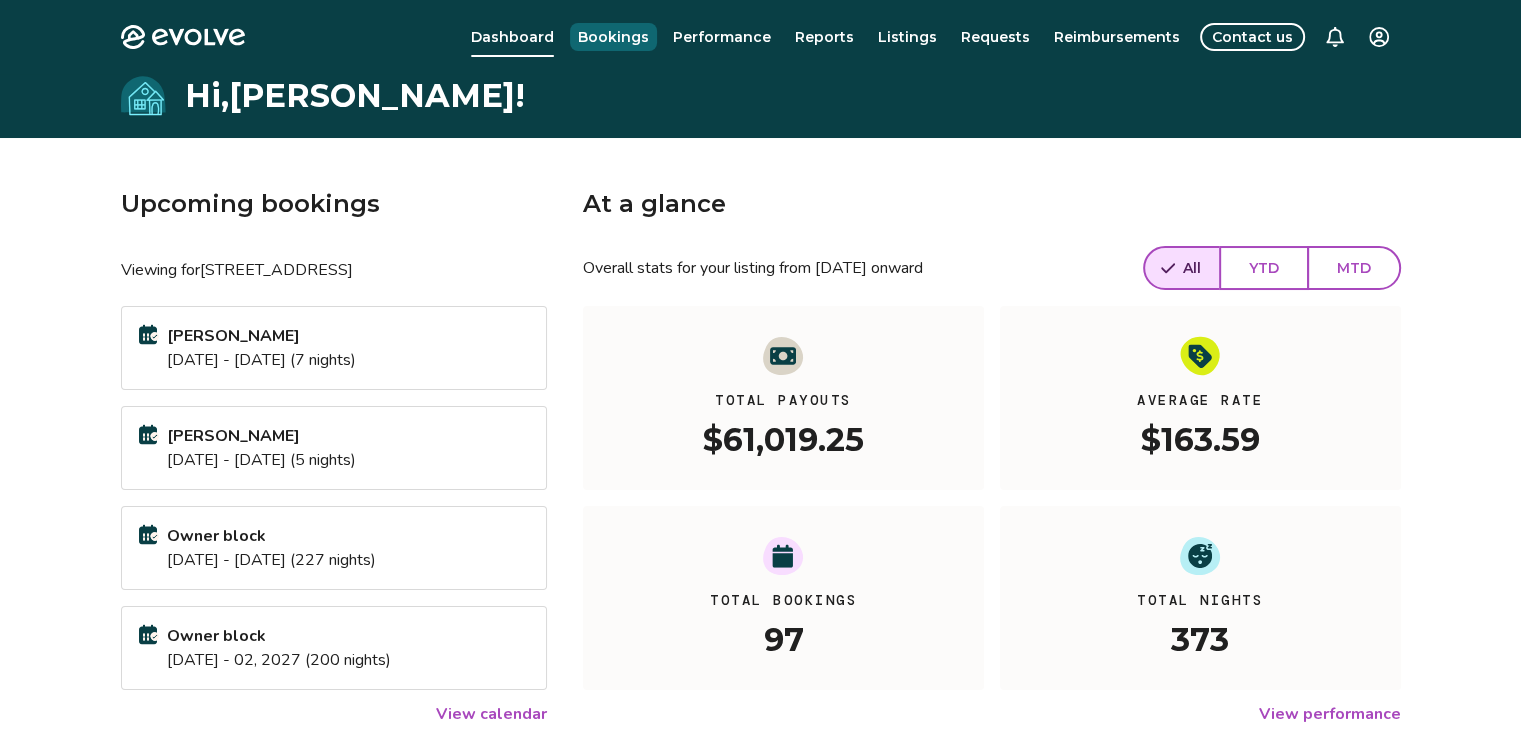 click on "Bookings" at bounding box center (613, 37) 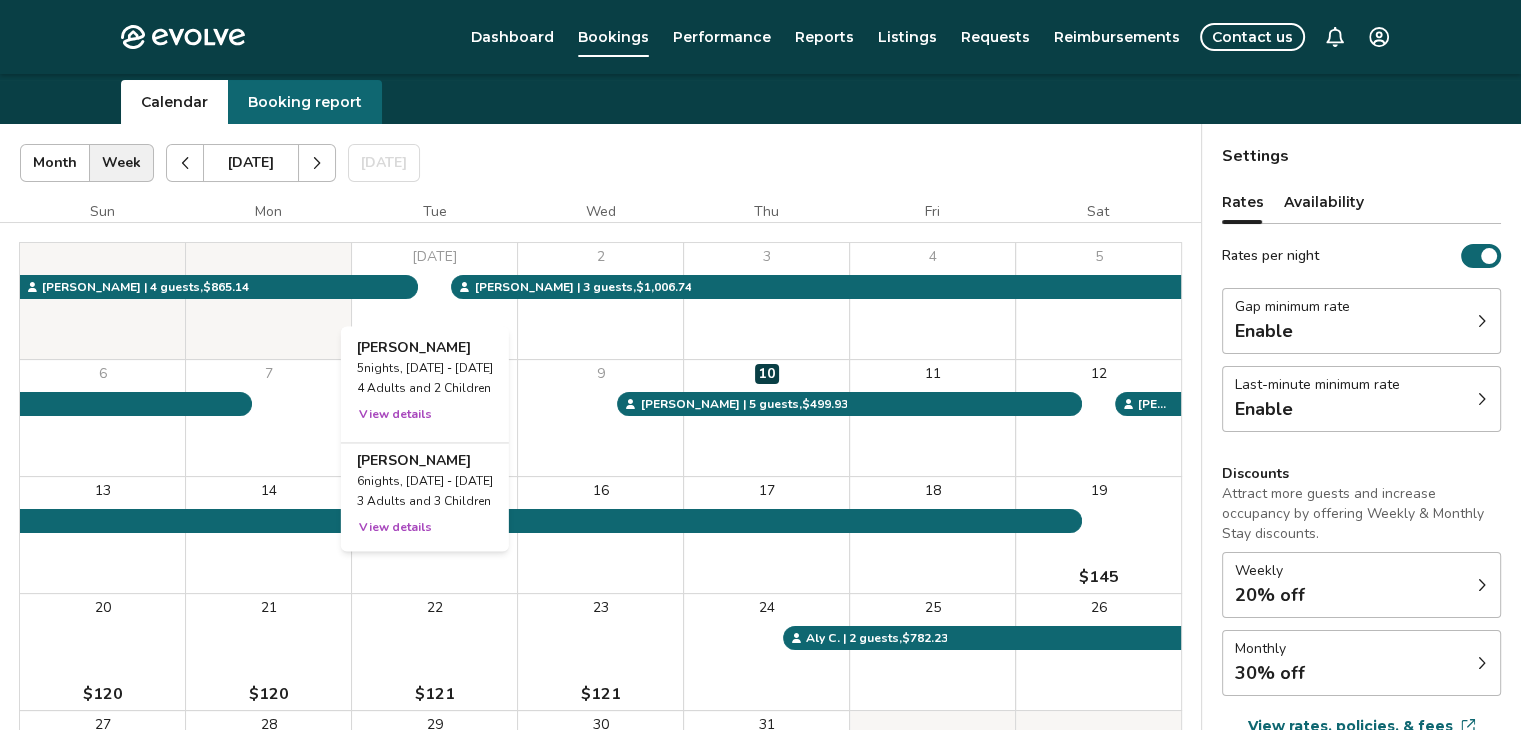 scroll, scrollTop: 0, scrollLeft: 0, axis: both 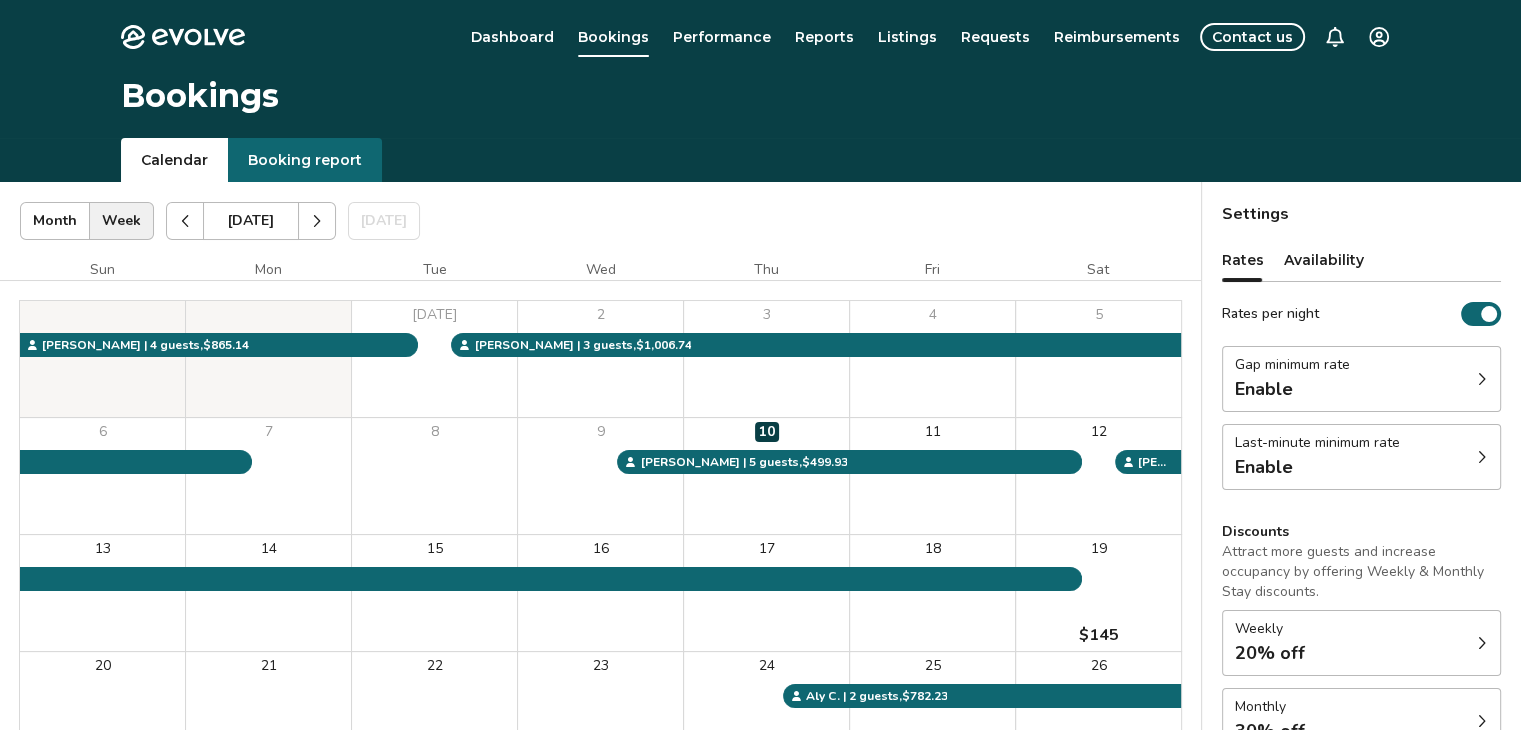 click at bounding box center [185, 221] 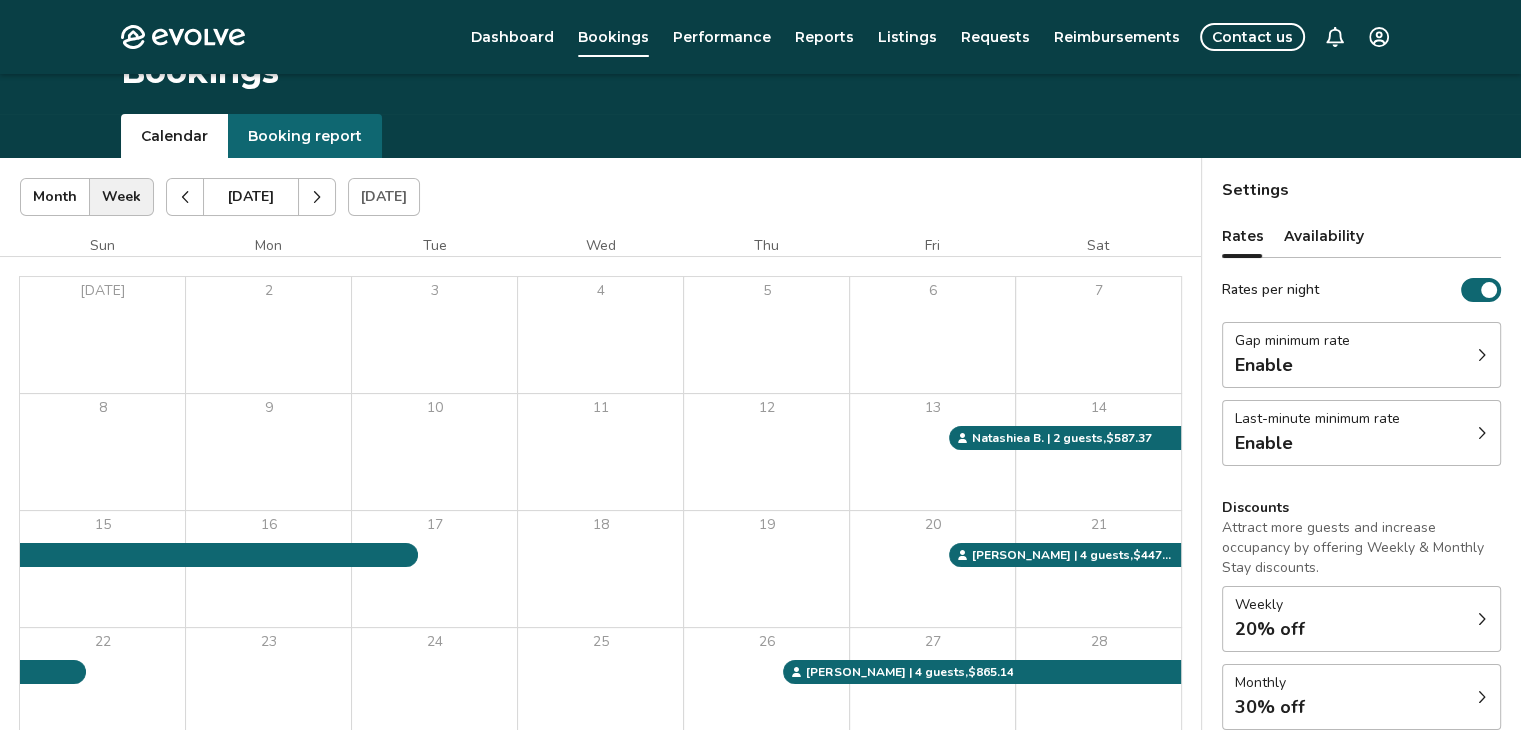 scroll, scrollTop: 23, scrollLeft: 0, axis: vertical 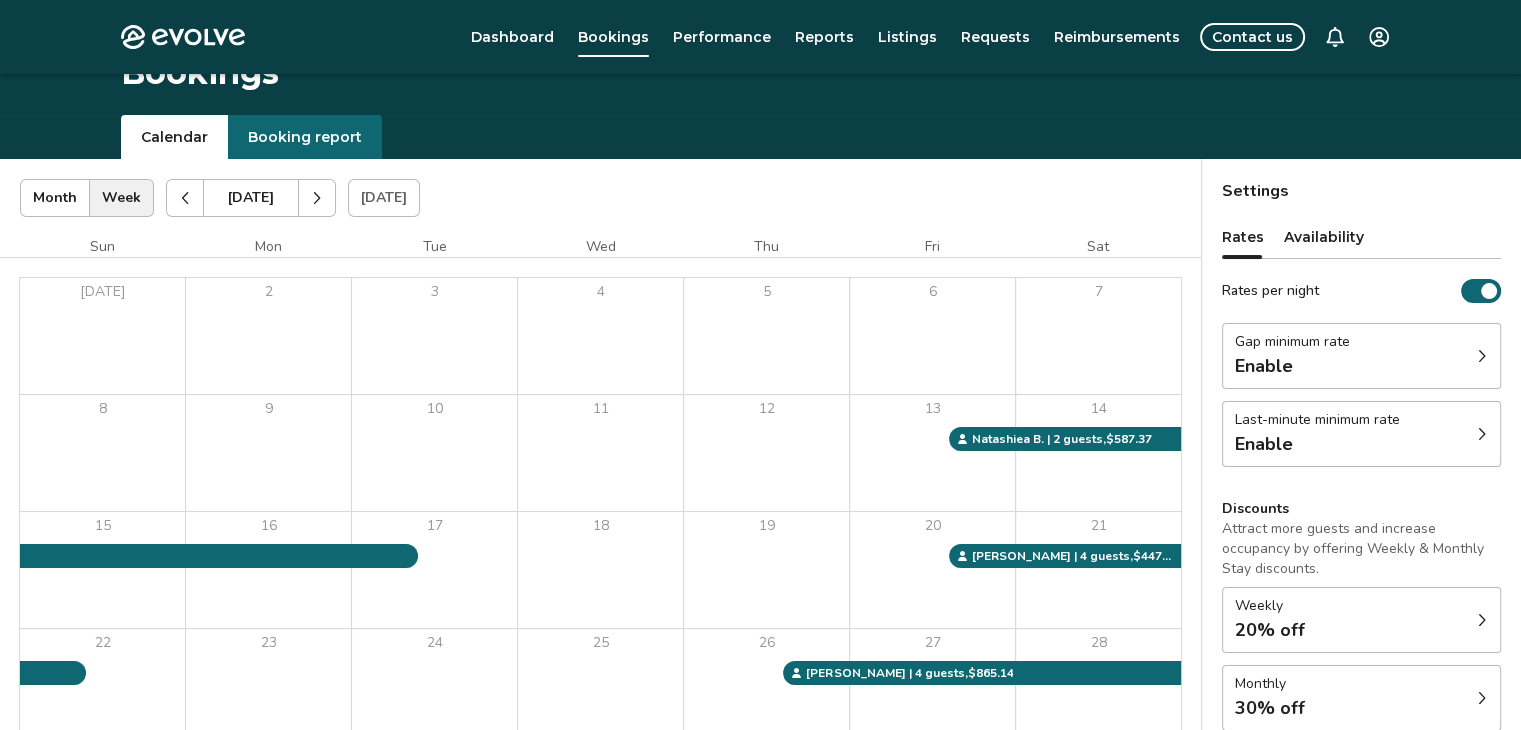 click at bounding box center (185, 198) 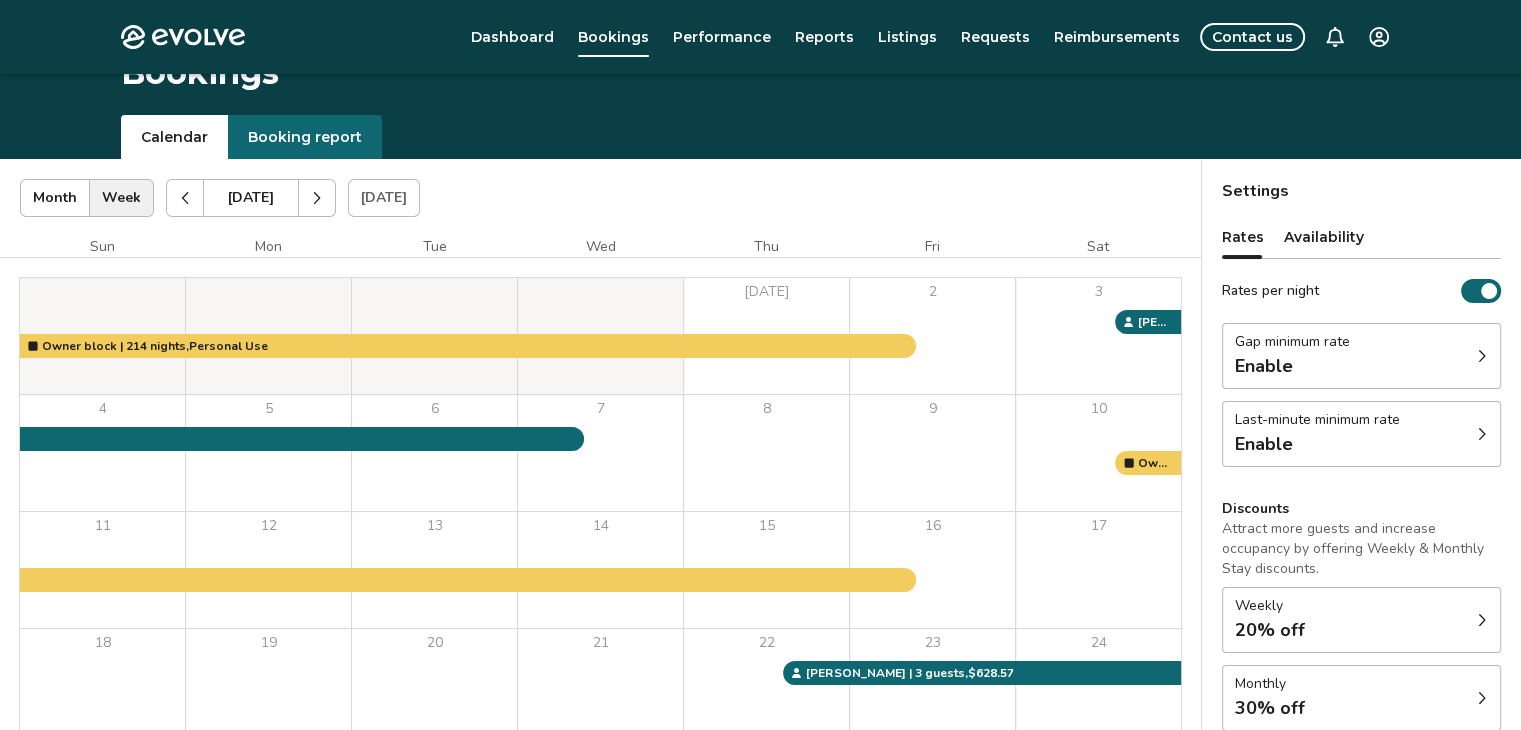scroll, scrollTop: 208, scrollLeft: 0, axis: vertical 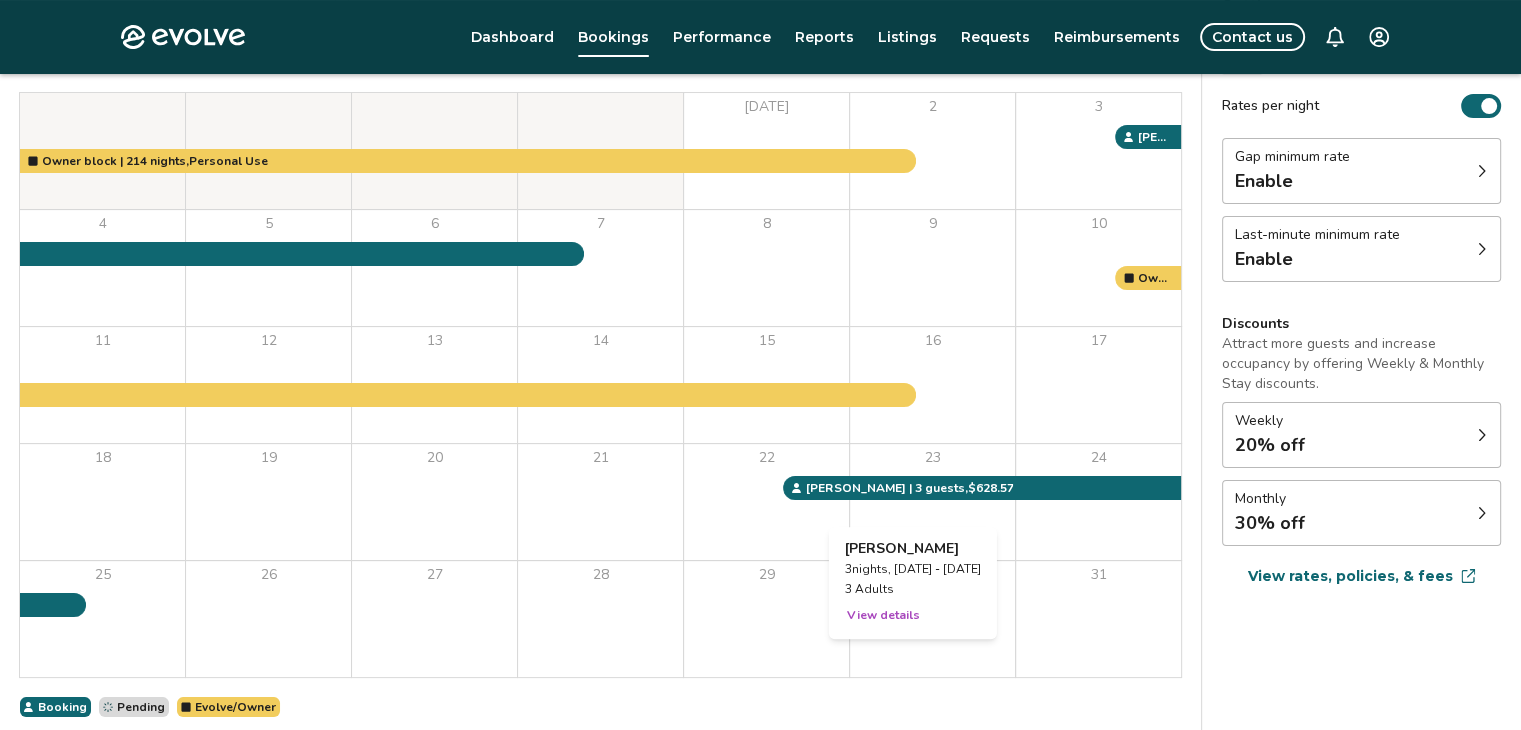 click on "23" at bounding box center (932, 502) 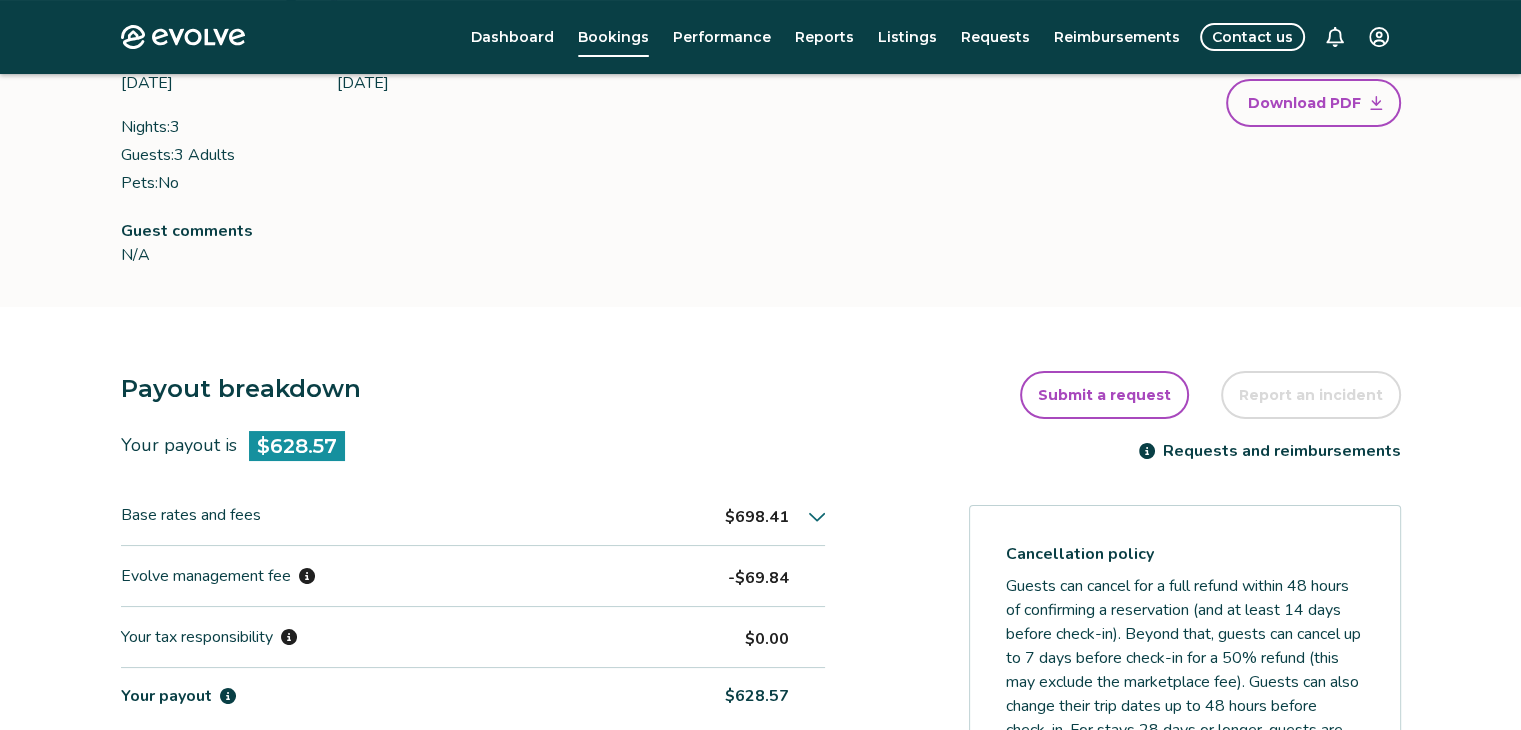 scroll, scrollTop: 0, scrollLeft: 0, axis: both 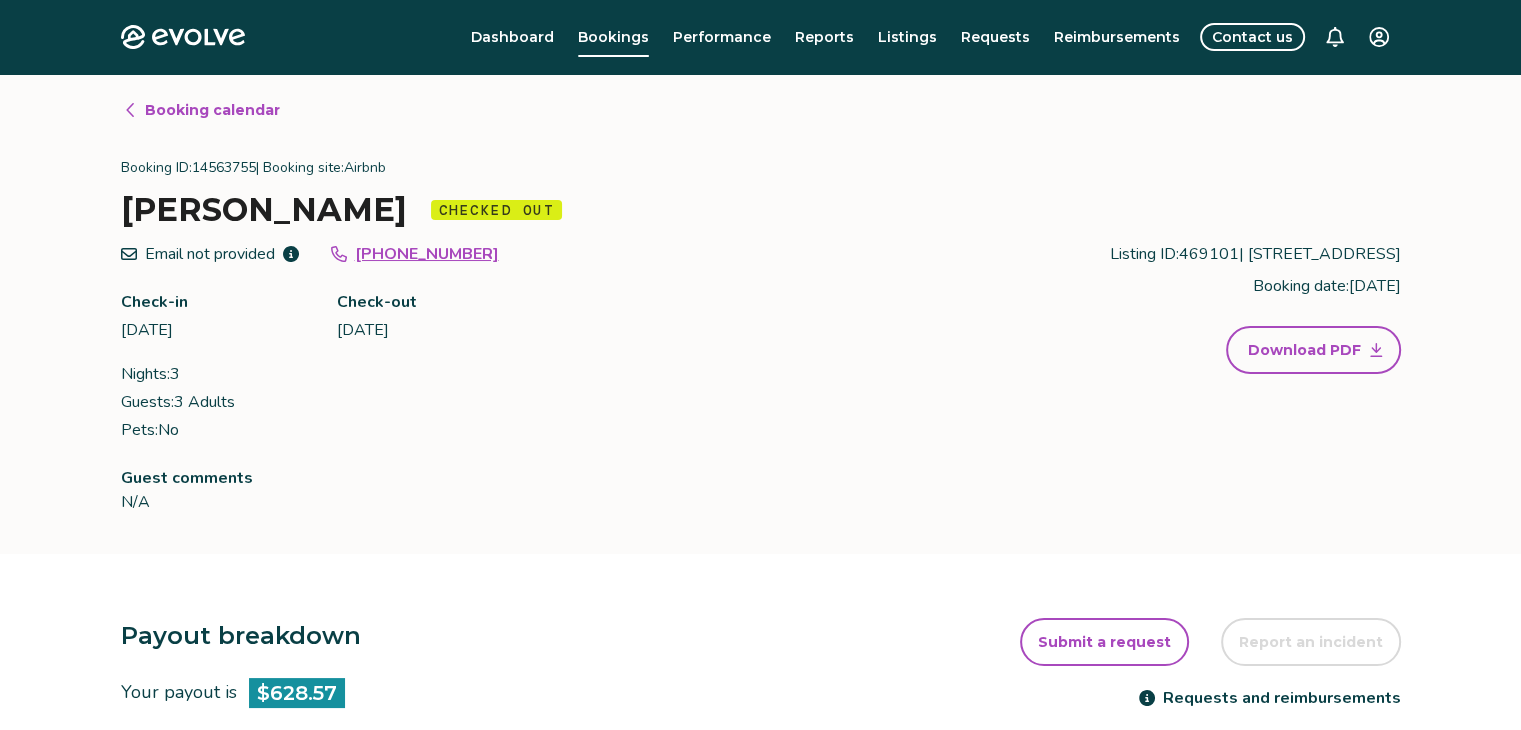 click on "Booking calendar" at bounding box center [212, 110] 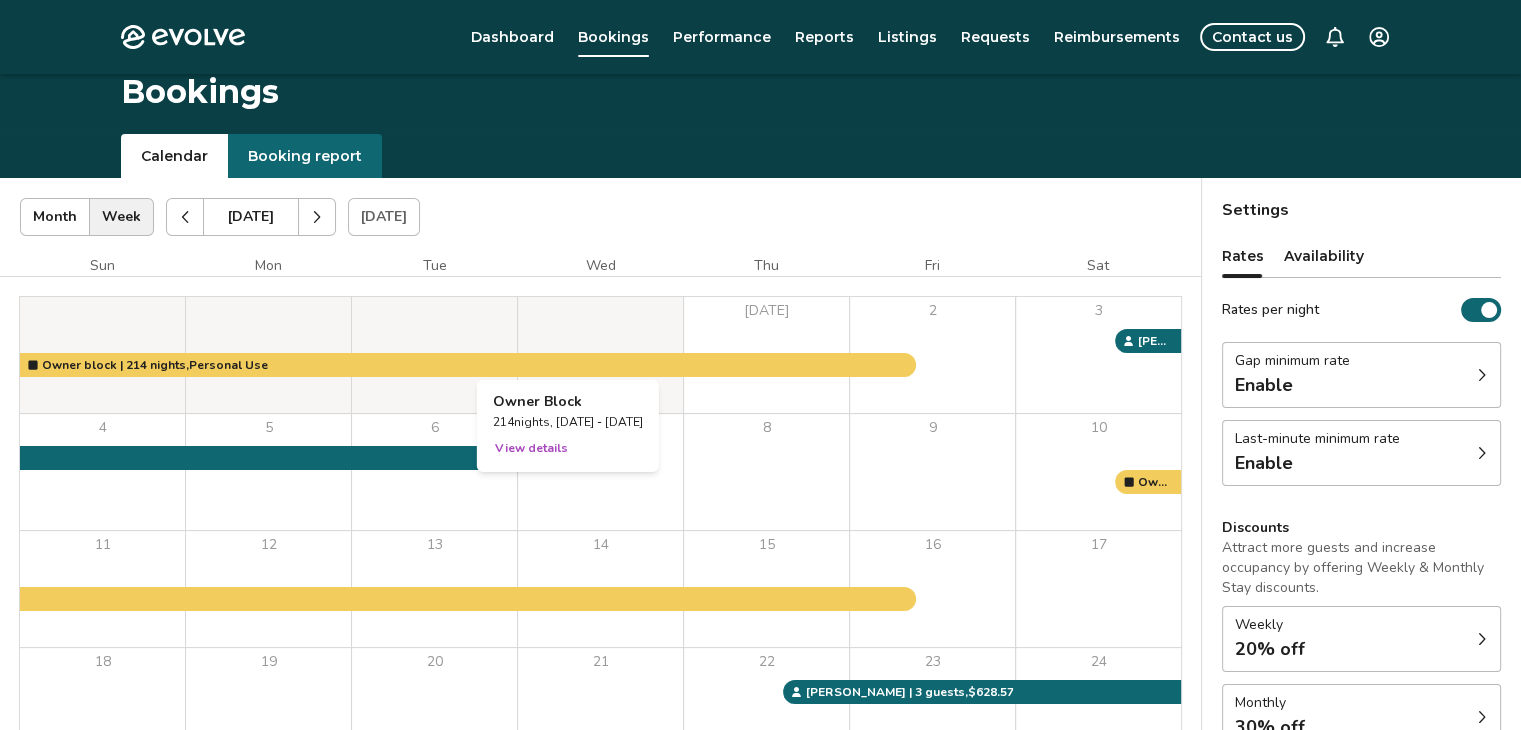 scroll, scrollTop: 0, scrollLeft: 0, axis: both 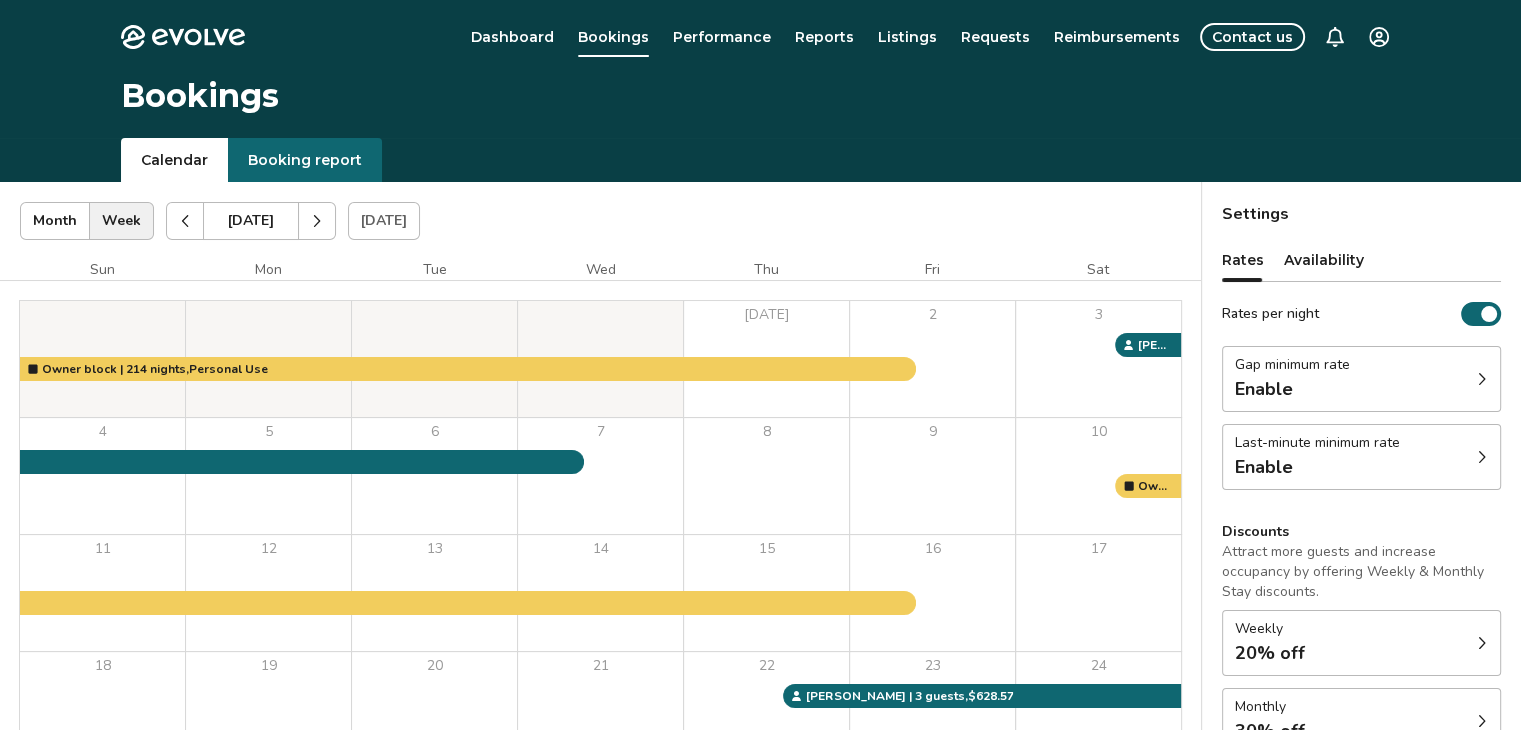 click at bounding box center (317, 221) 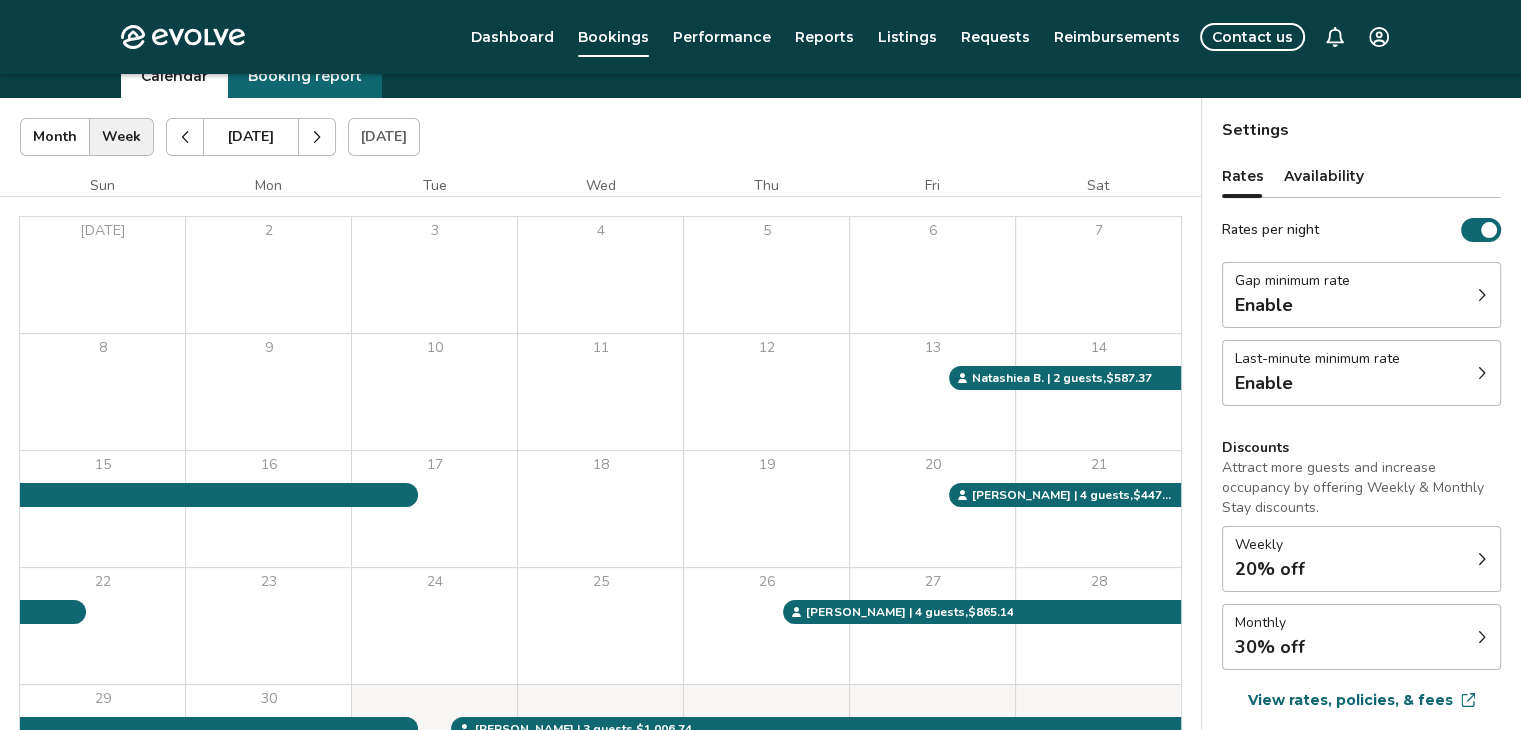 scroll, scrollTop: 83, scrollLeft: 0, axis: vertical 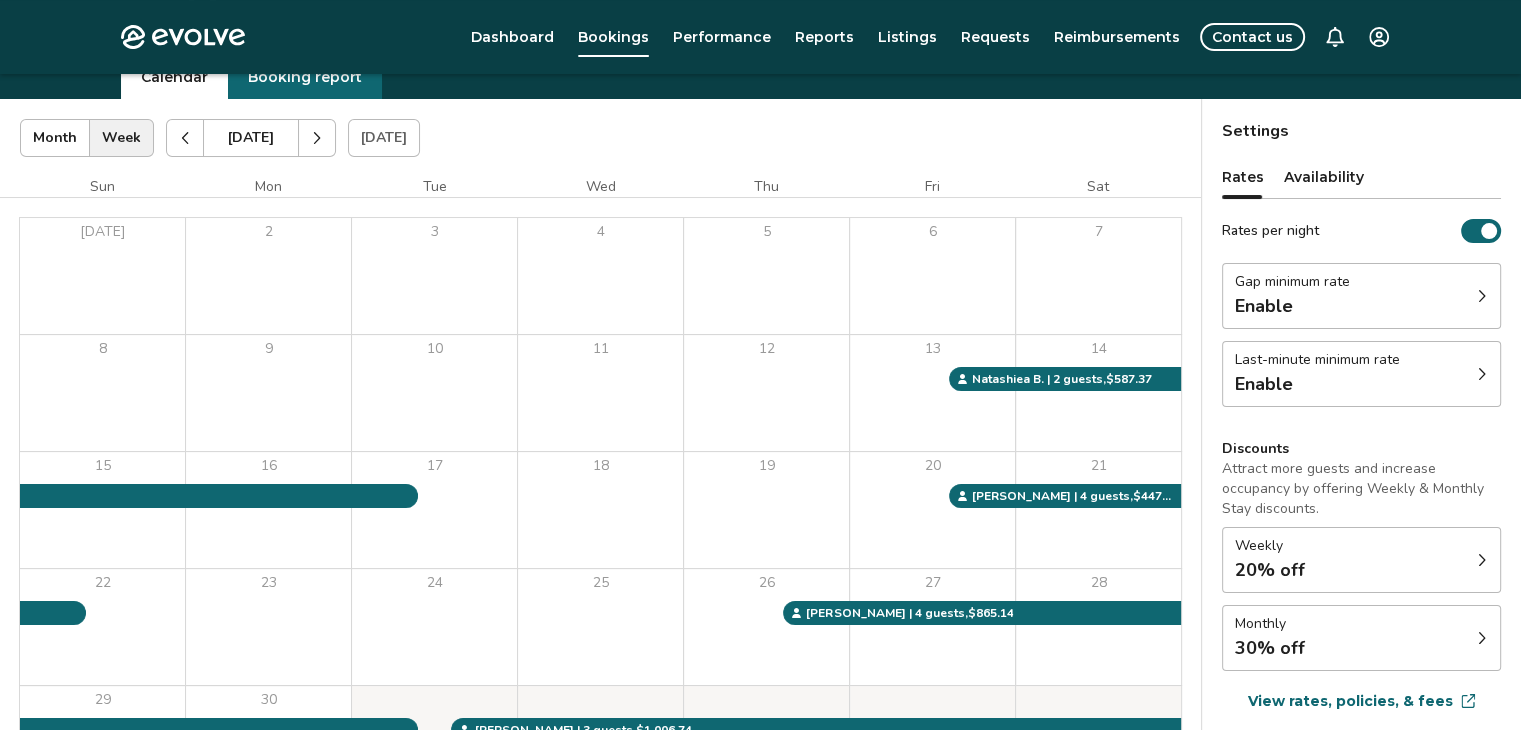 click at bounding box center [317, 138] 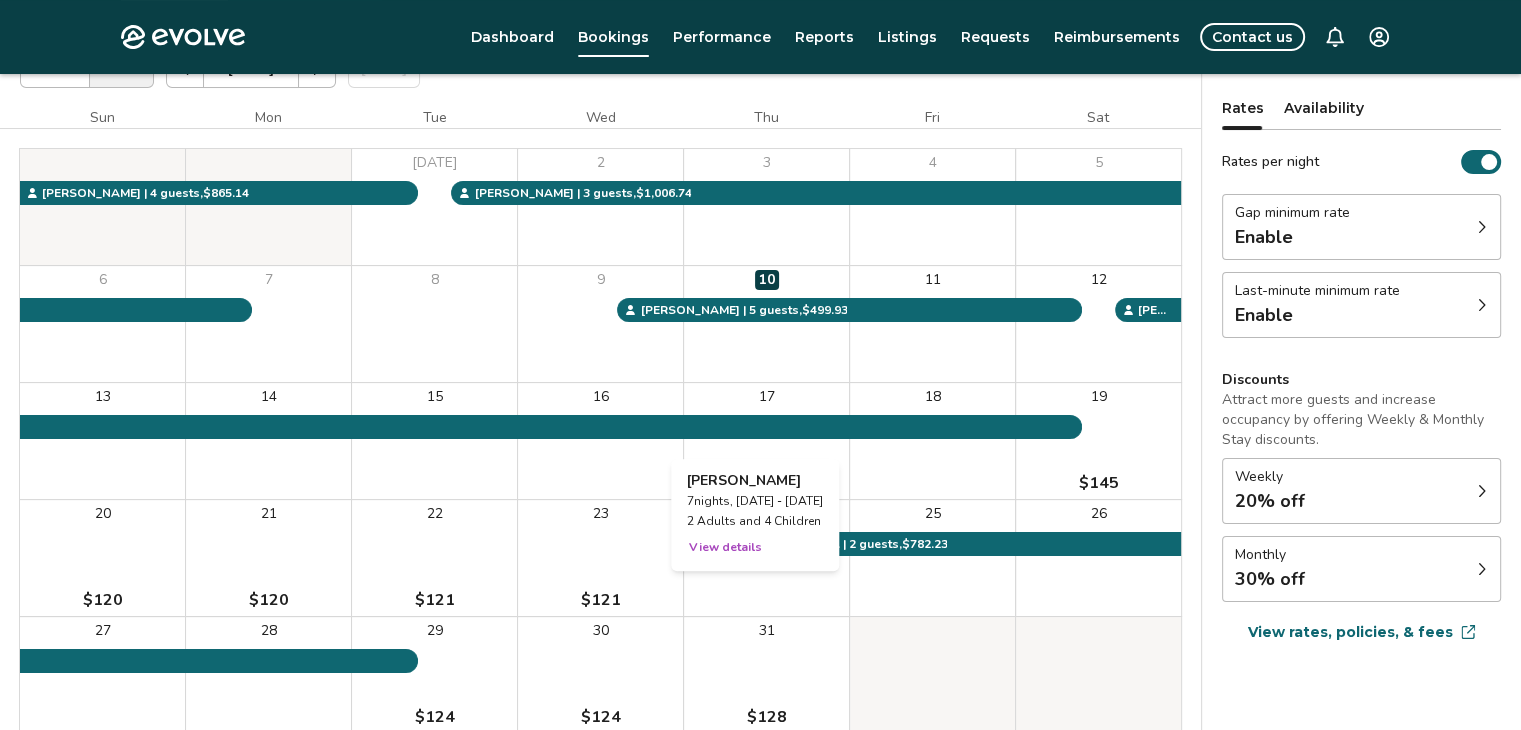 scroll, scrollTop: 159, scrollLeft: 0, axis: vertical 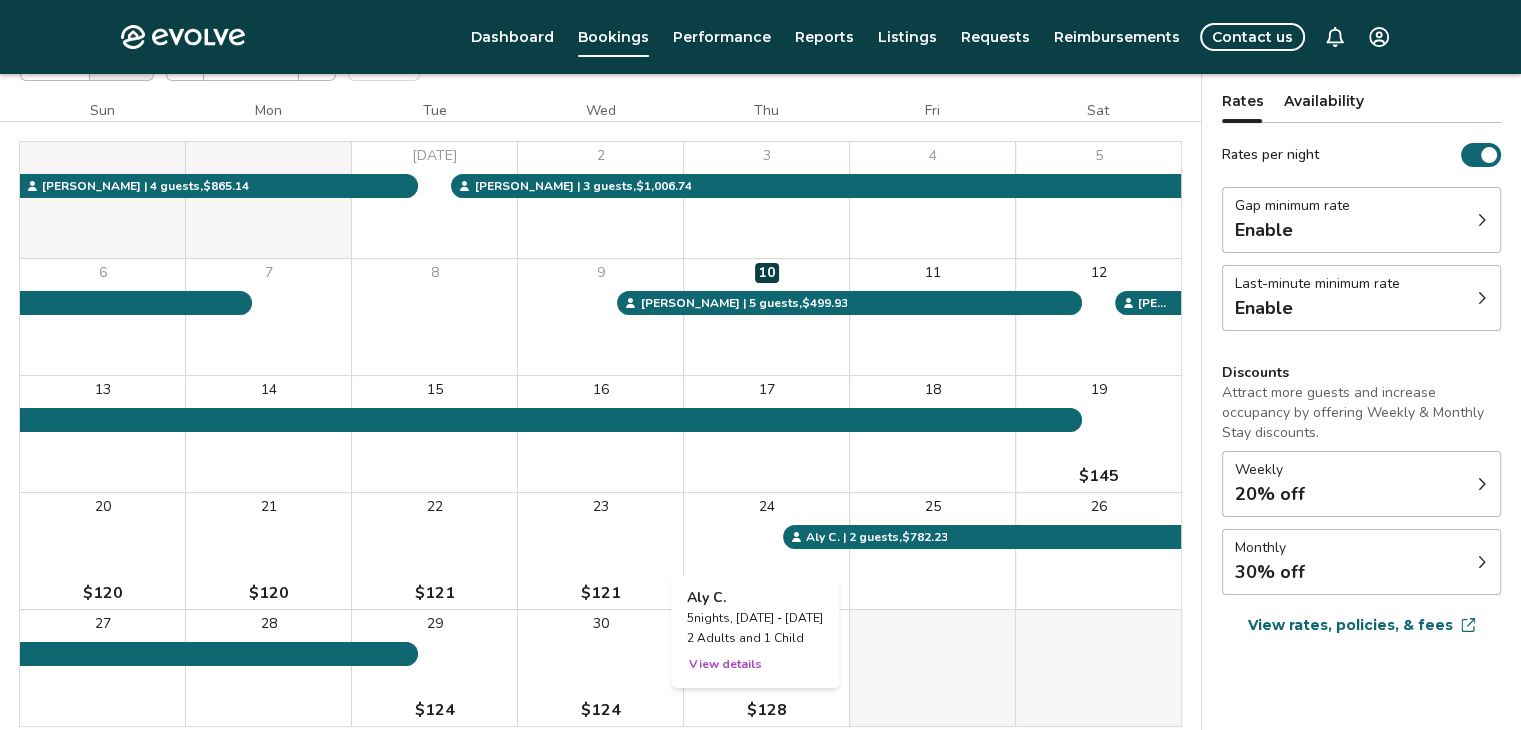 click on "24" at bounding box center [766, 551] 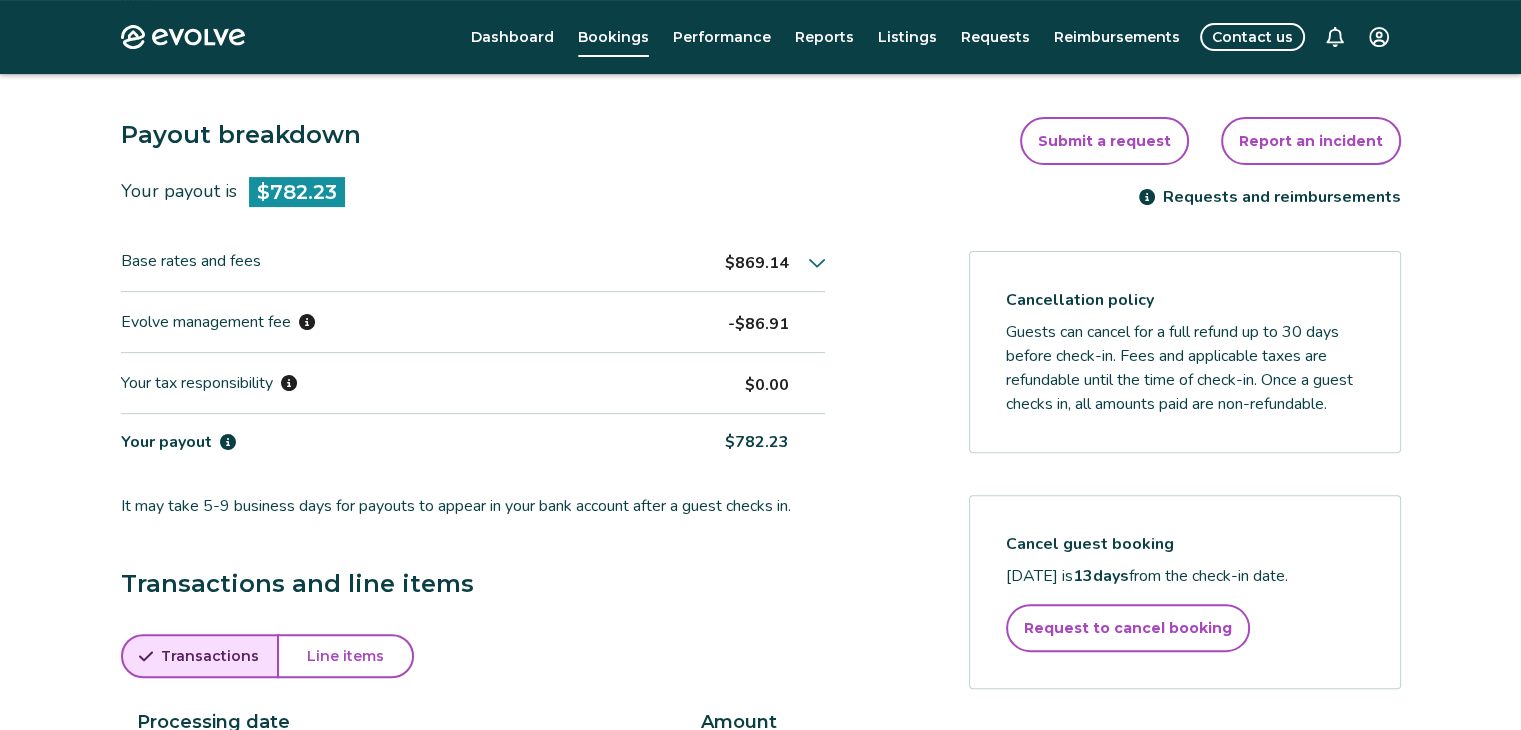 scroll, scrollTop: 464, scrollLeft: 0, axis: vertical 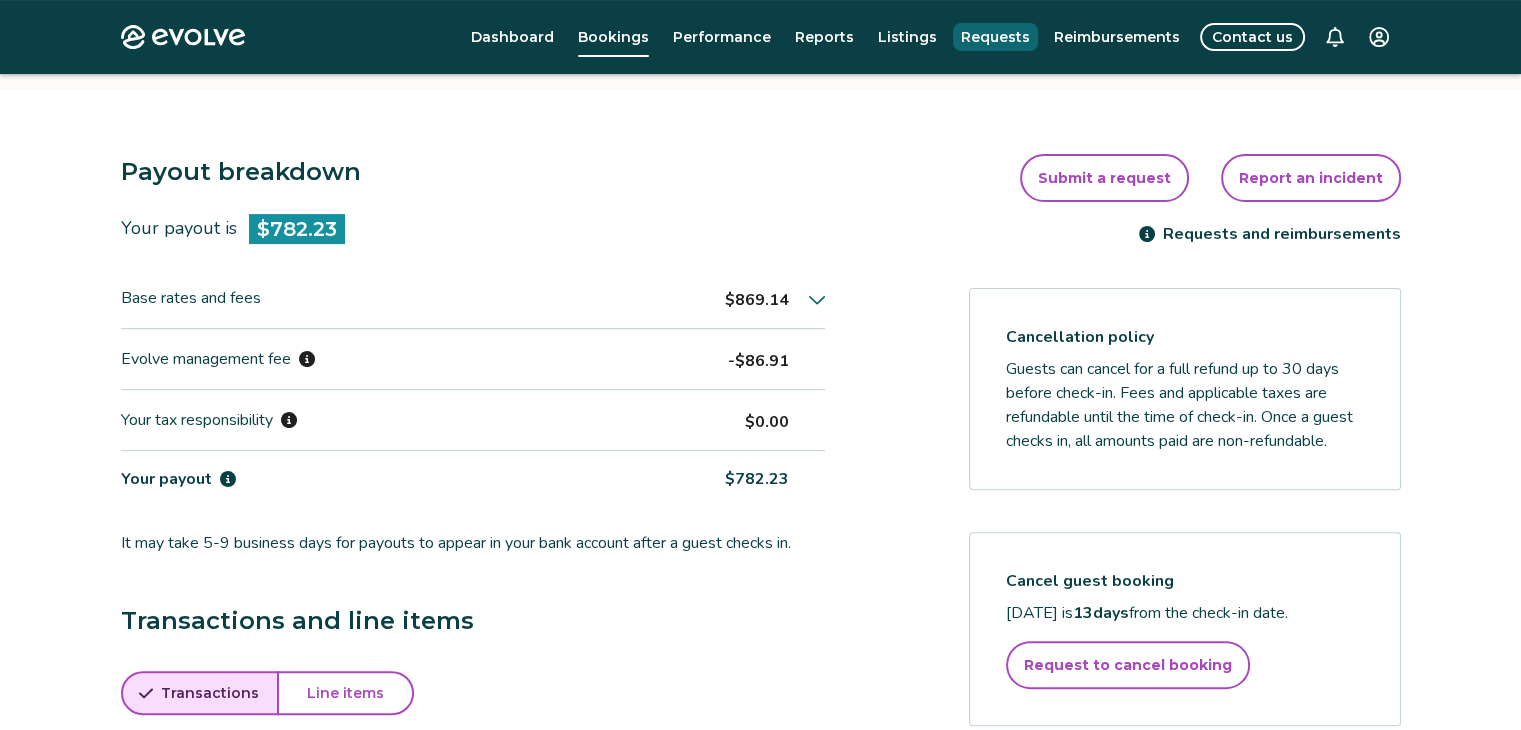click on "Requests" at bounding box center [995, 37] 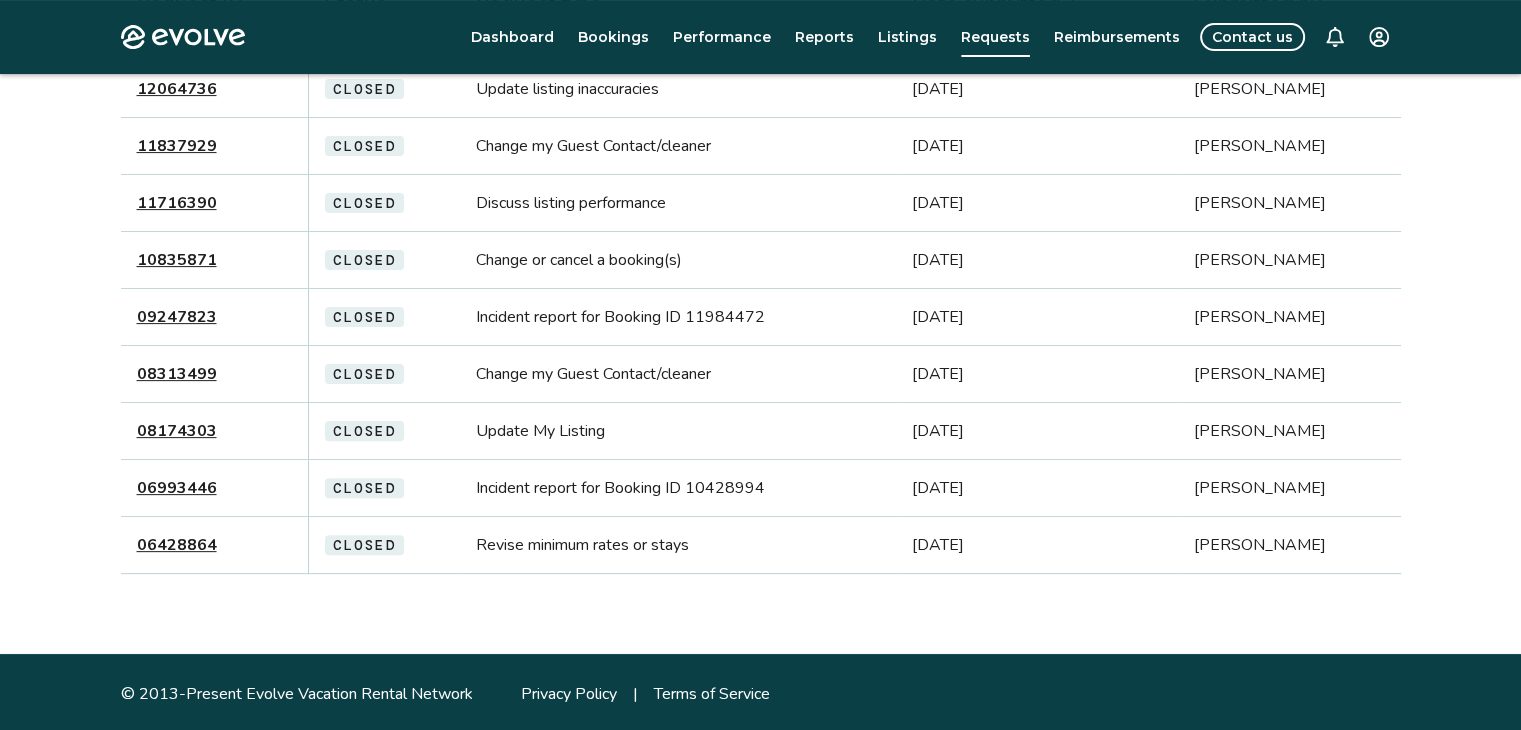 scroll, scrollTop: 0, scrollLeft: 0, axis: both 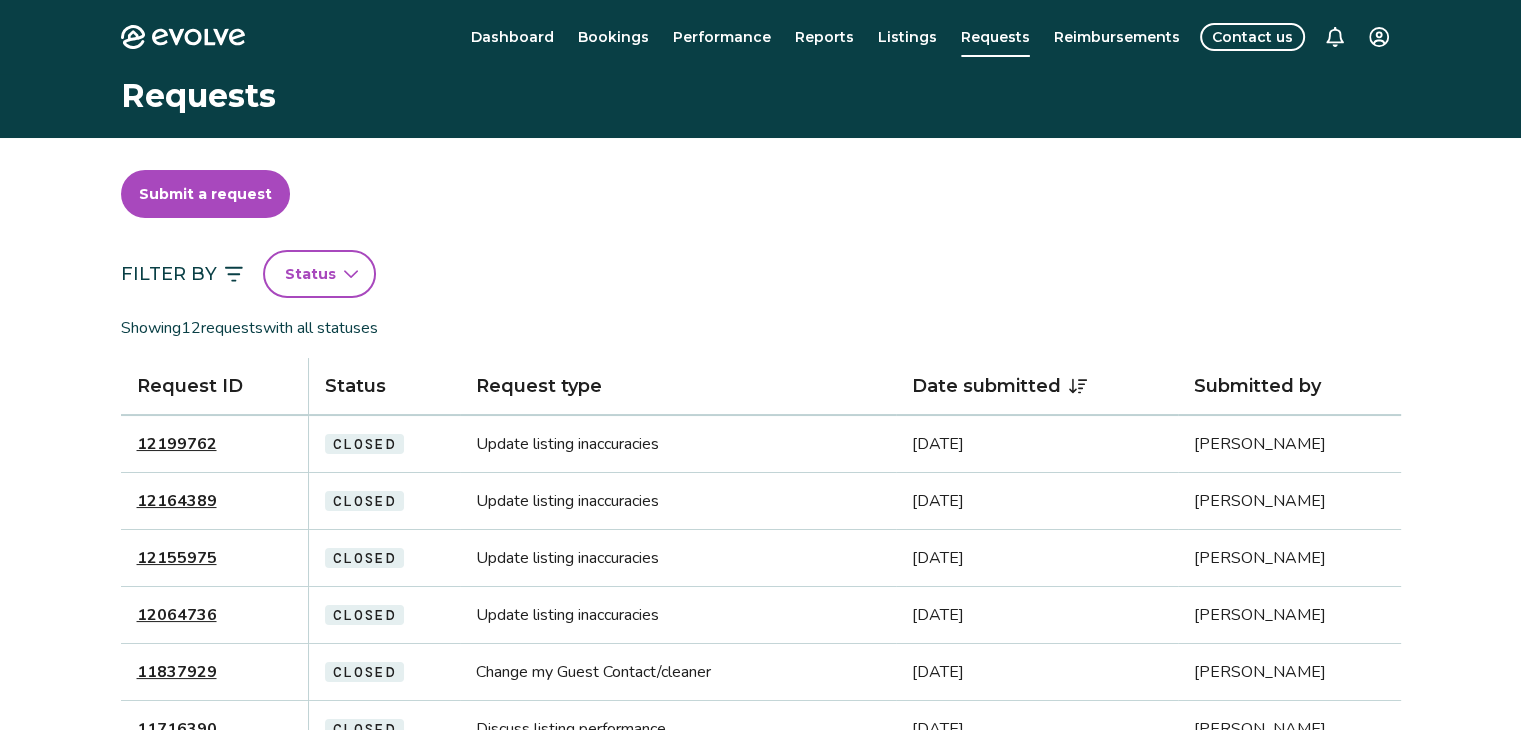 click on "Showing  12  requests  with all statuses" at bounding box center [761, 328] 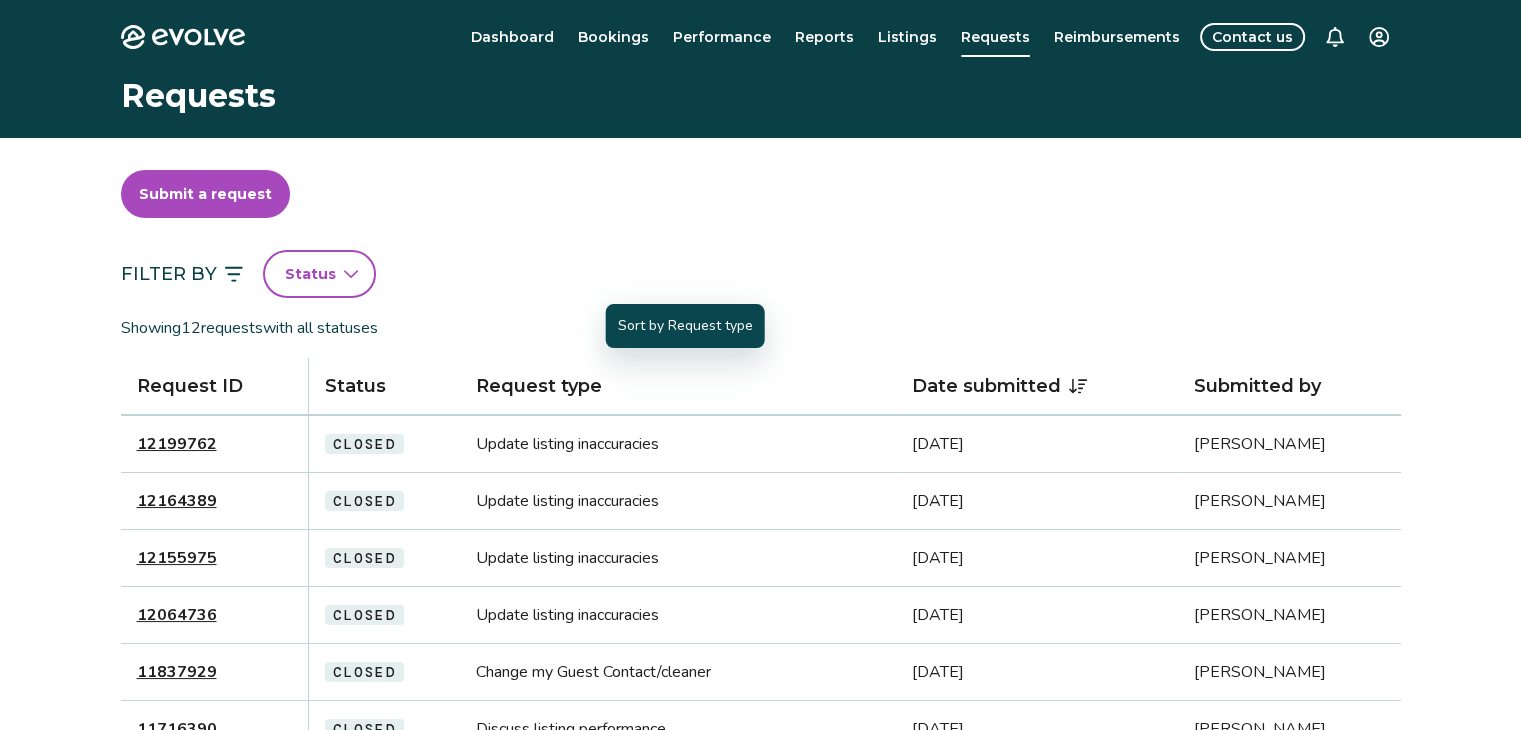 click on "Request type" at bounding box center [678, 386] 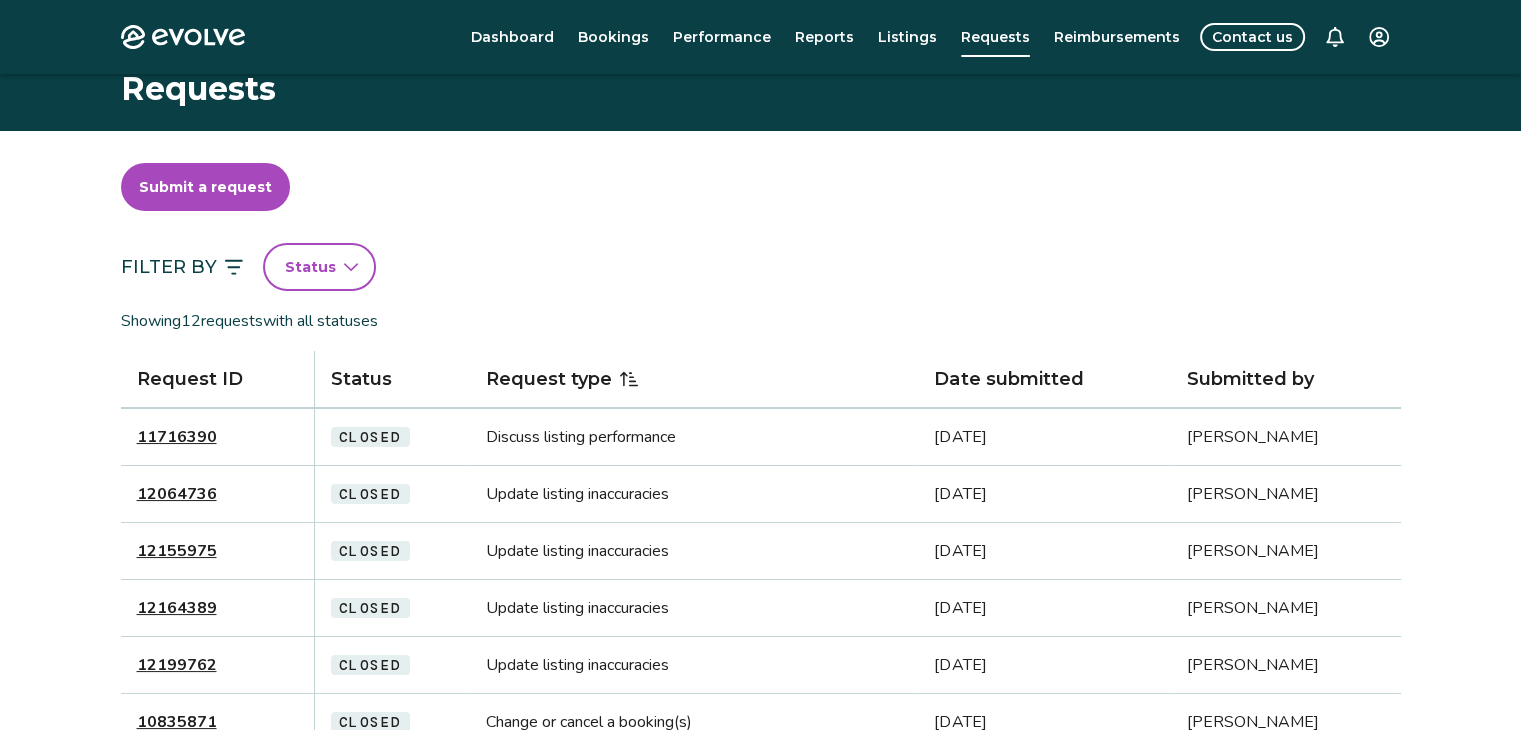 scroll, scrollTop: 0, scrollLeft: 0, axis: both 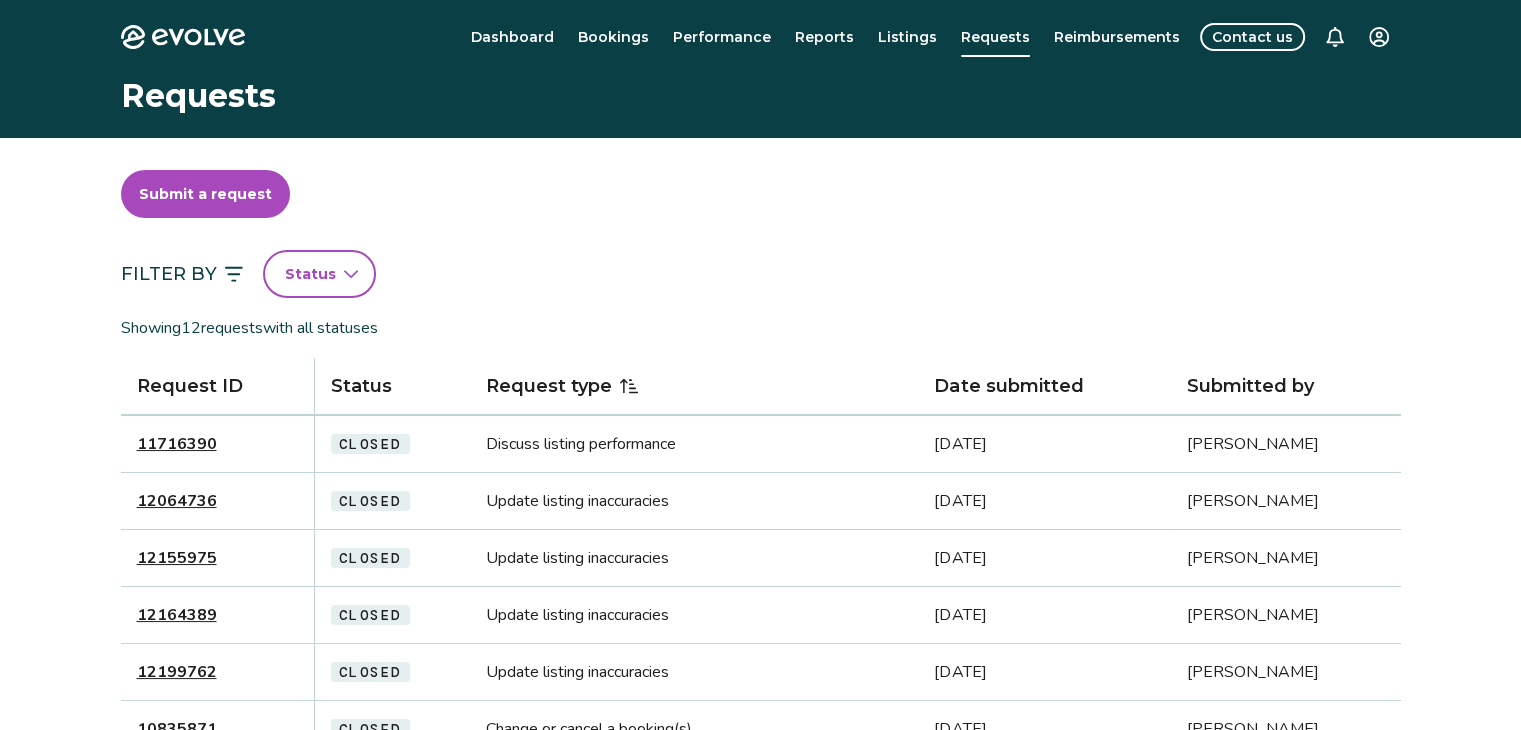 click on "Filter By  Status" at bounding box center [761, 274] 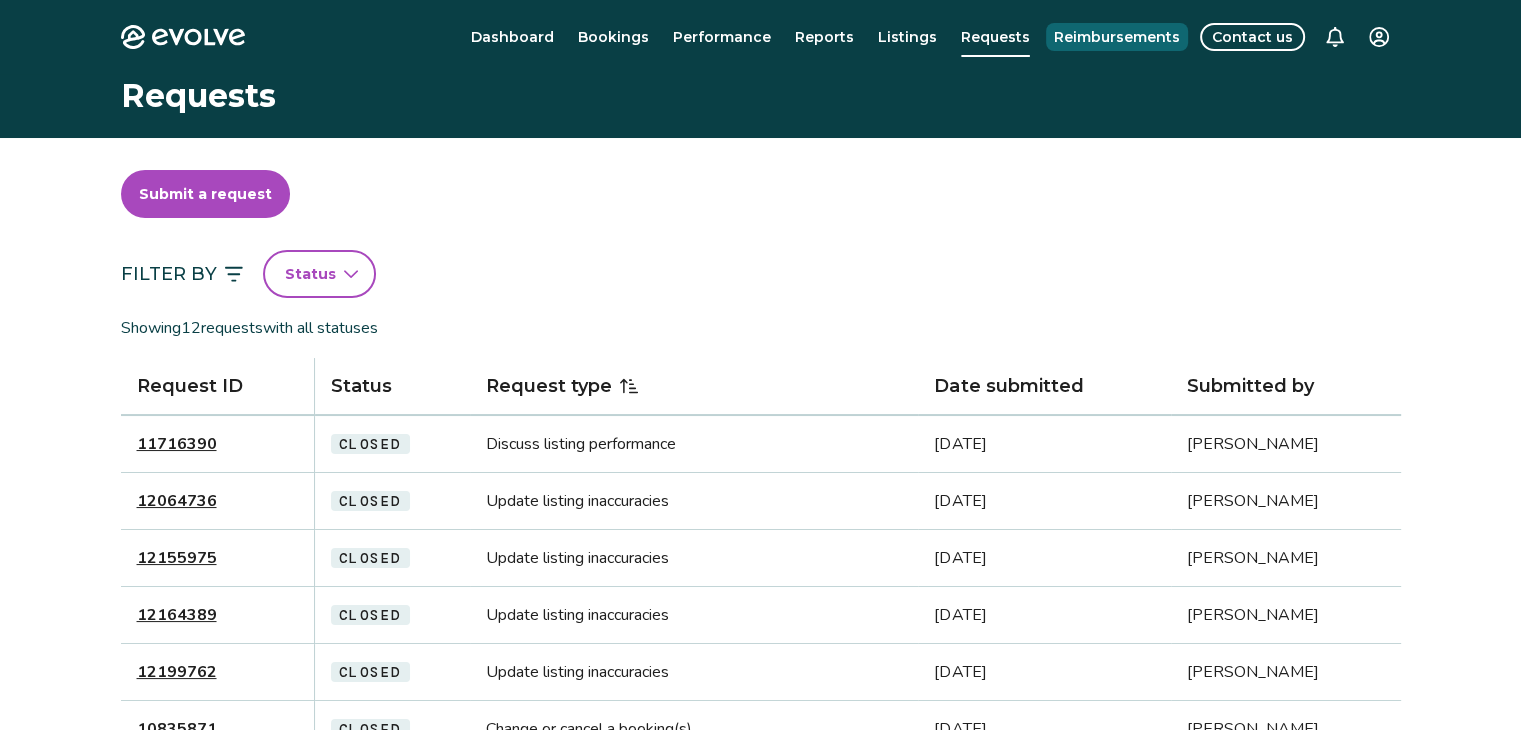 click on "Reimbursements" at bounding box center (1117, 37) 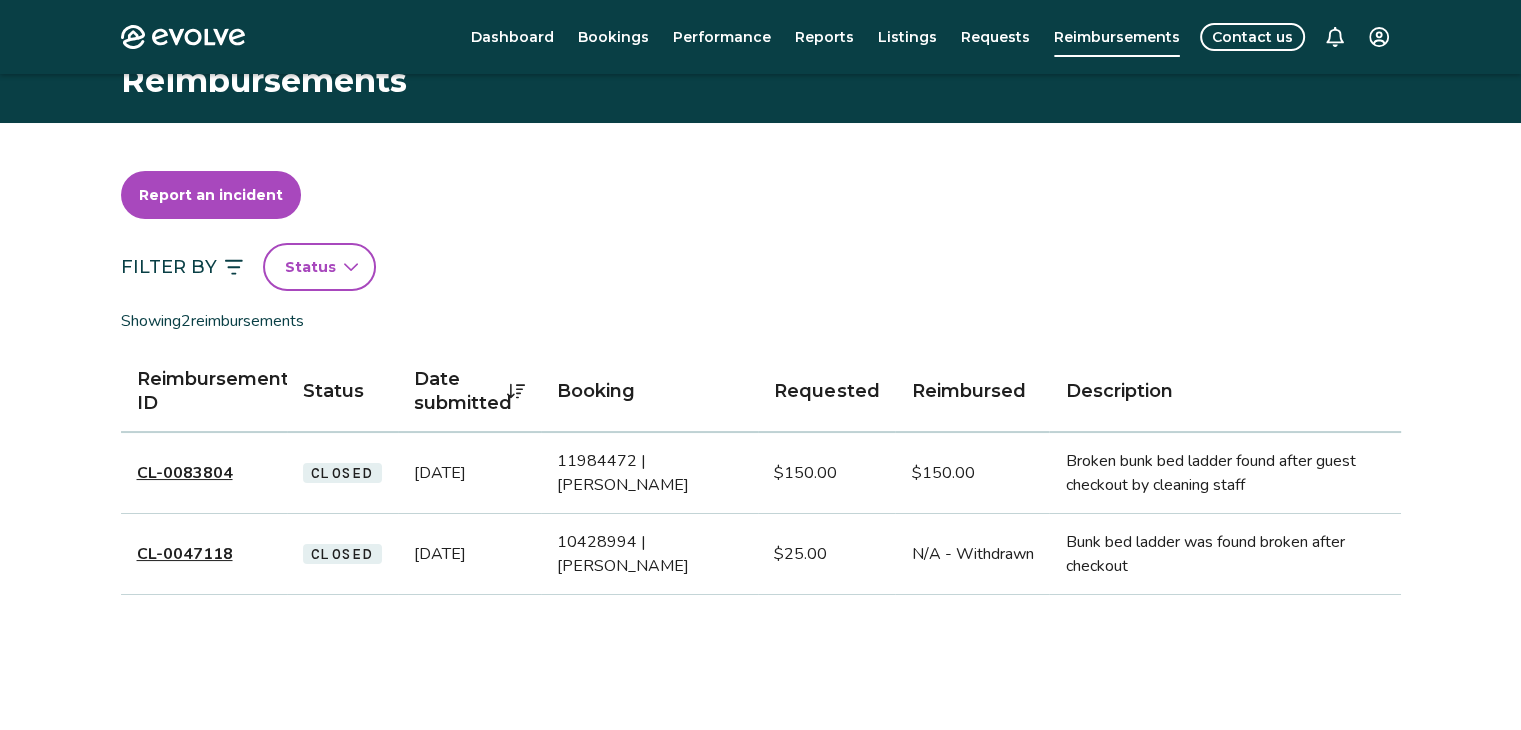 scroll, scrollTop: 0, scrollLeft: 0, axis: both 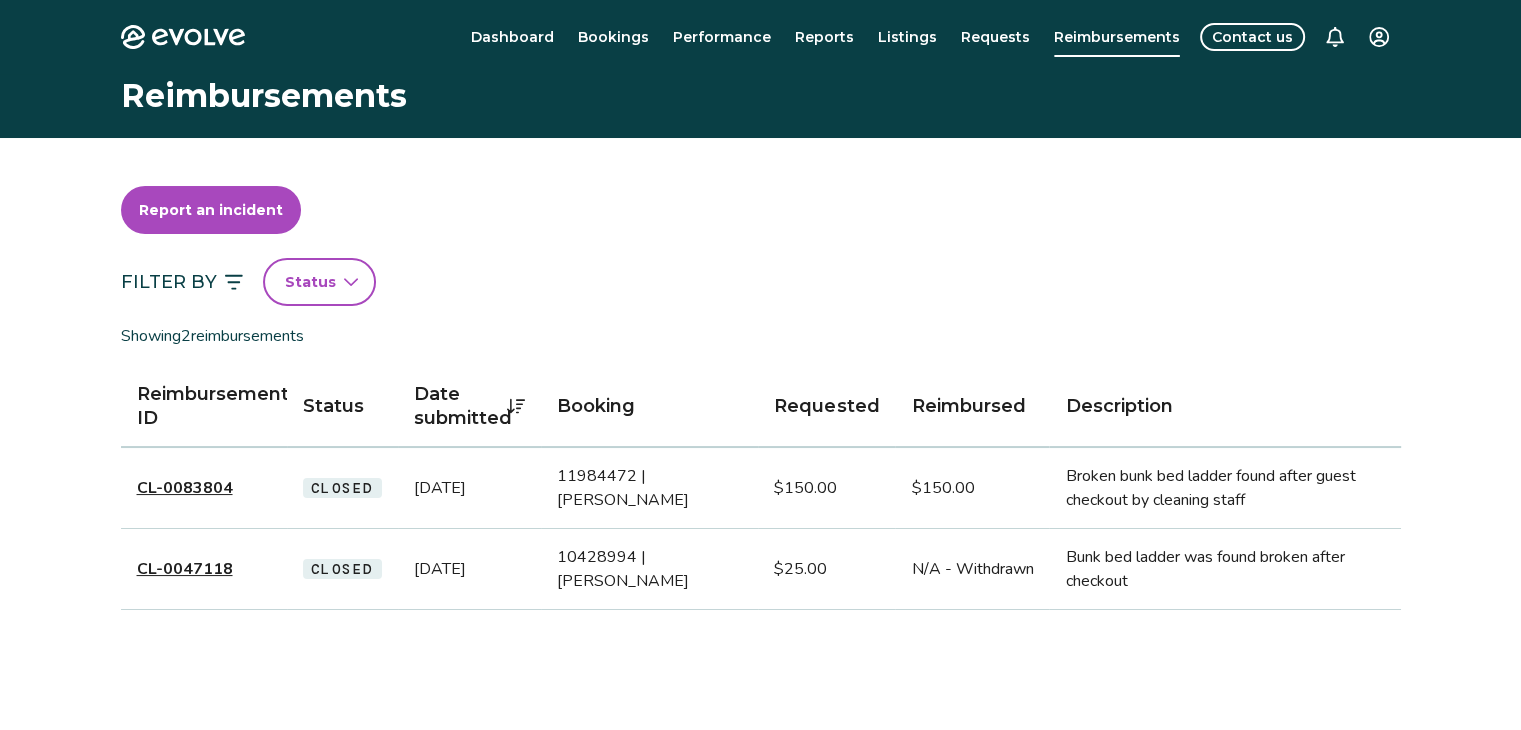 click 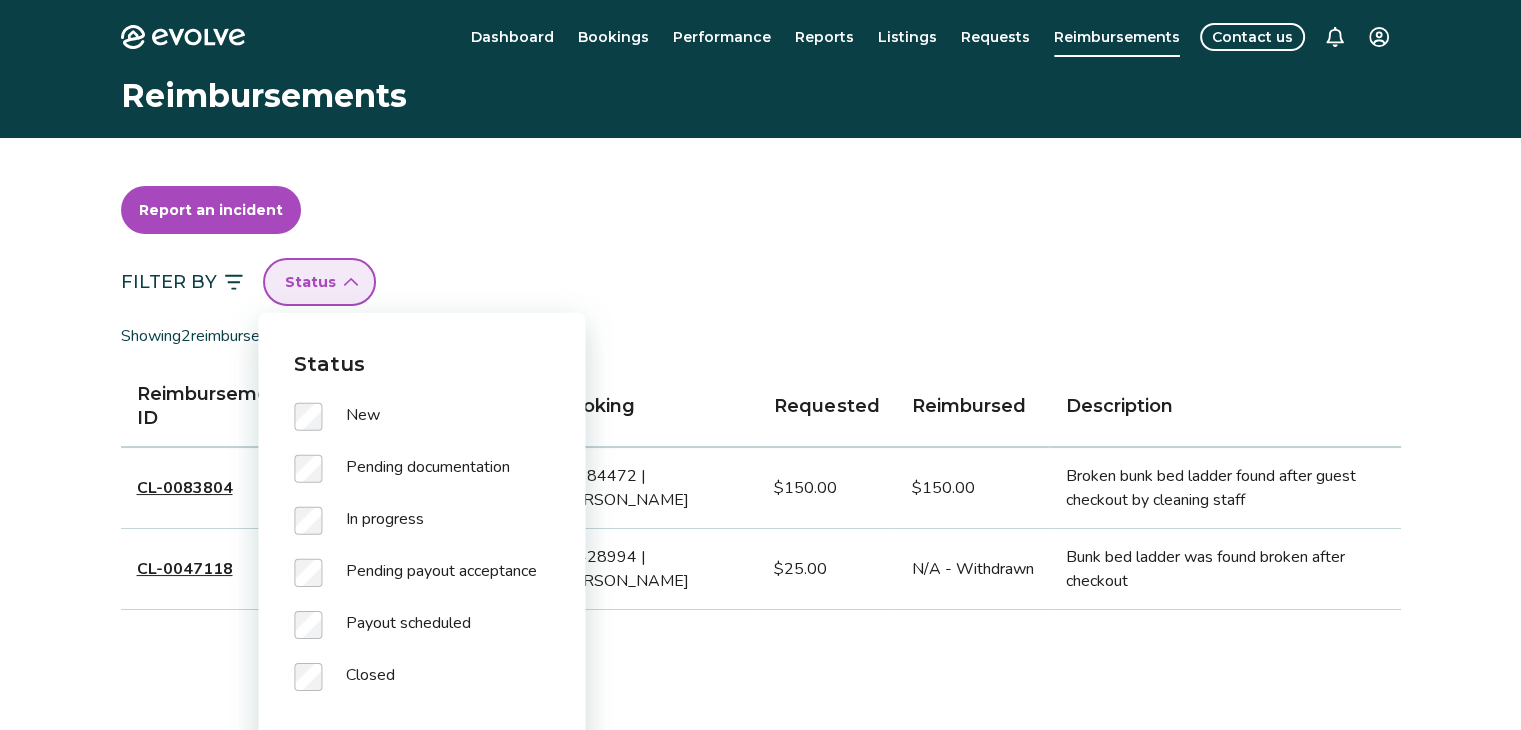 click 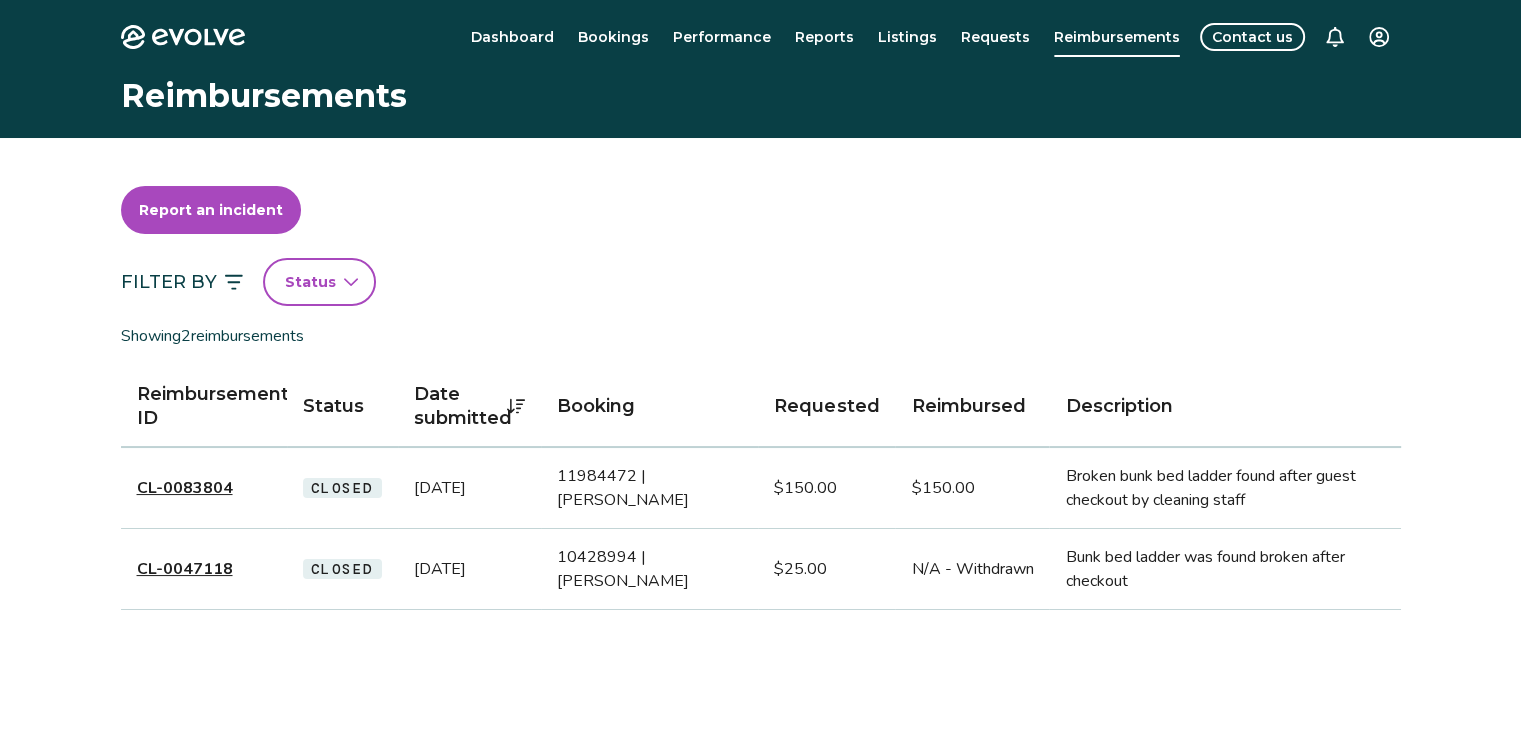 click on "Showing  2  reimbursement s" at bounding box center [761, 336] 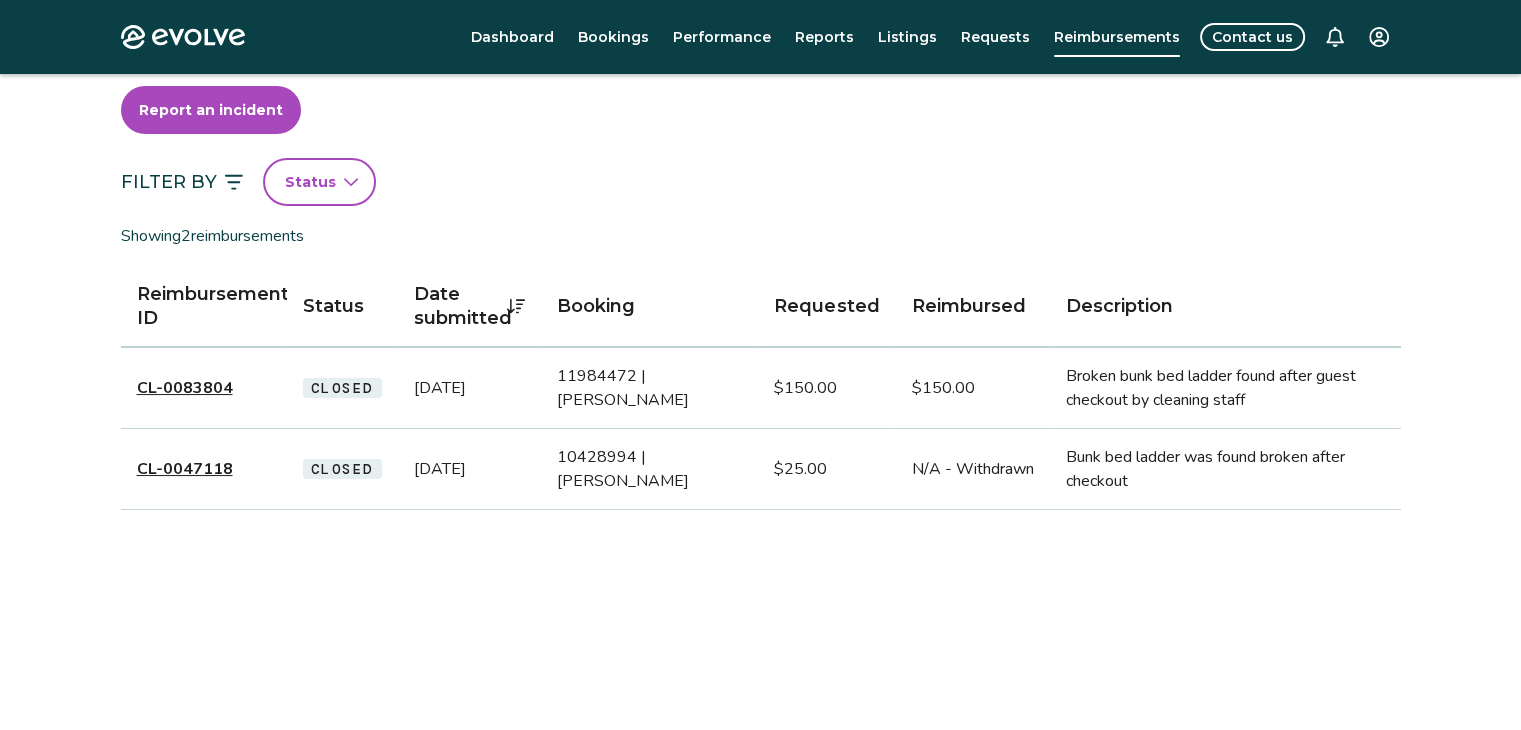 scroll, scrollTop: 0, scrollLeft: 0, axis: both 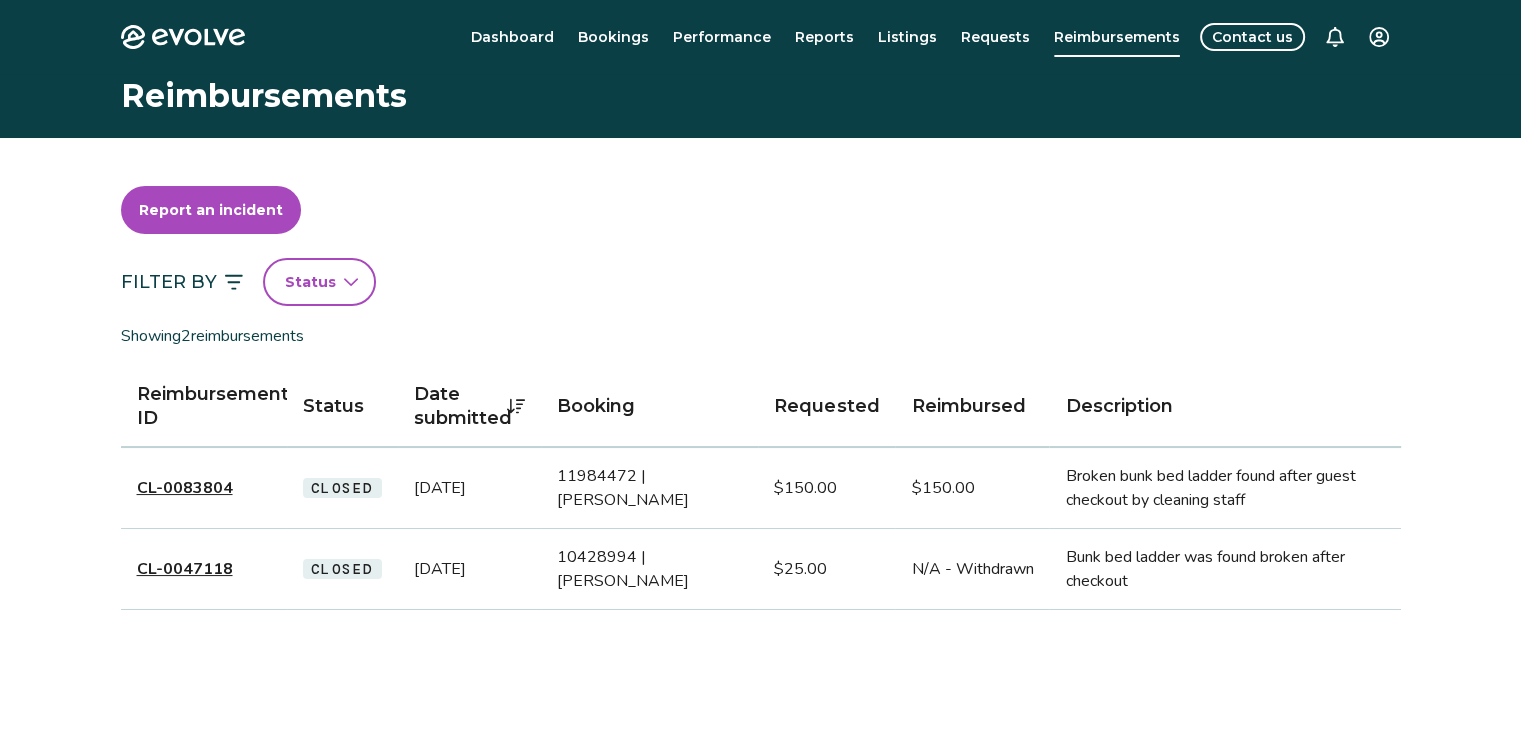 click on "Evolve" 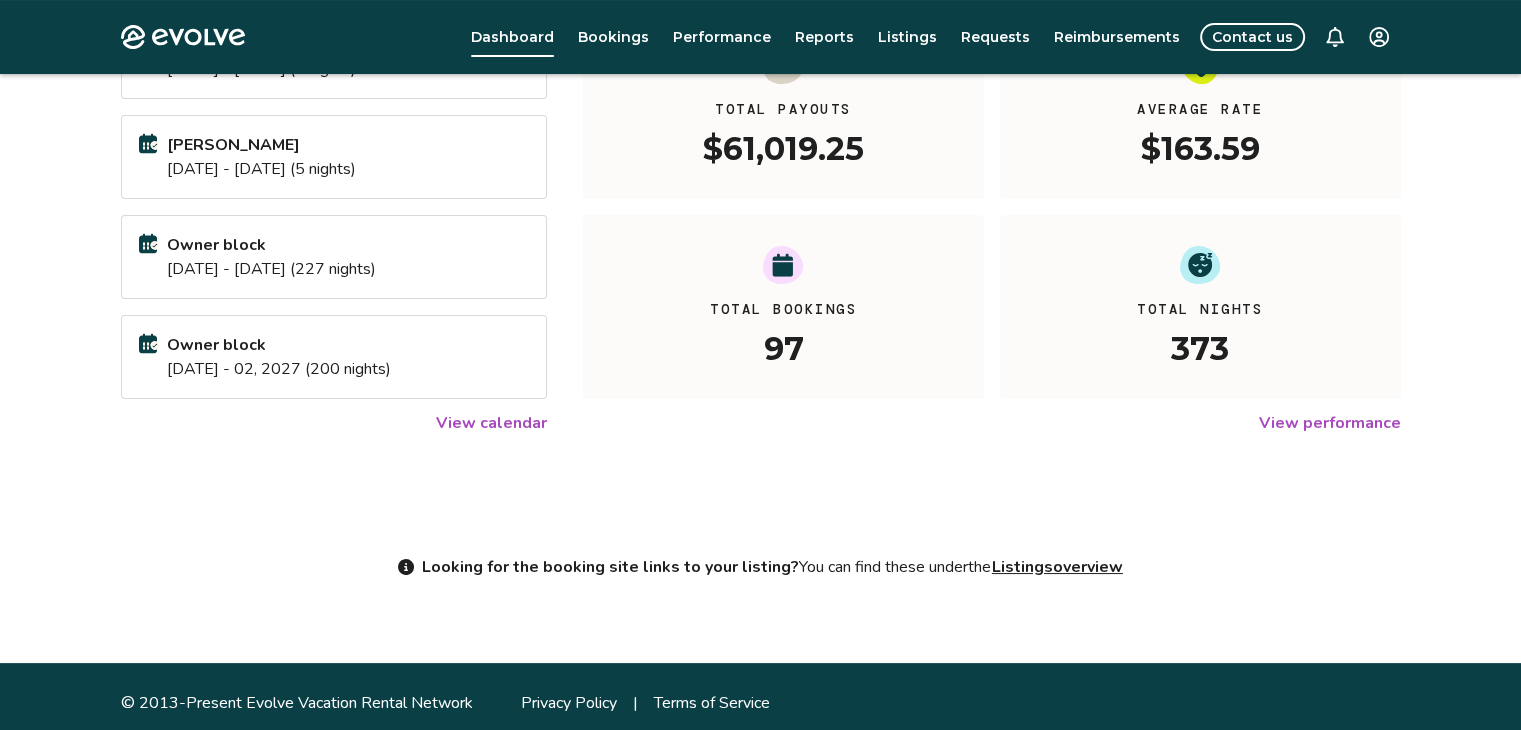 scroll, scrollTop: 0, scrollLeft: 0, axis: both 